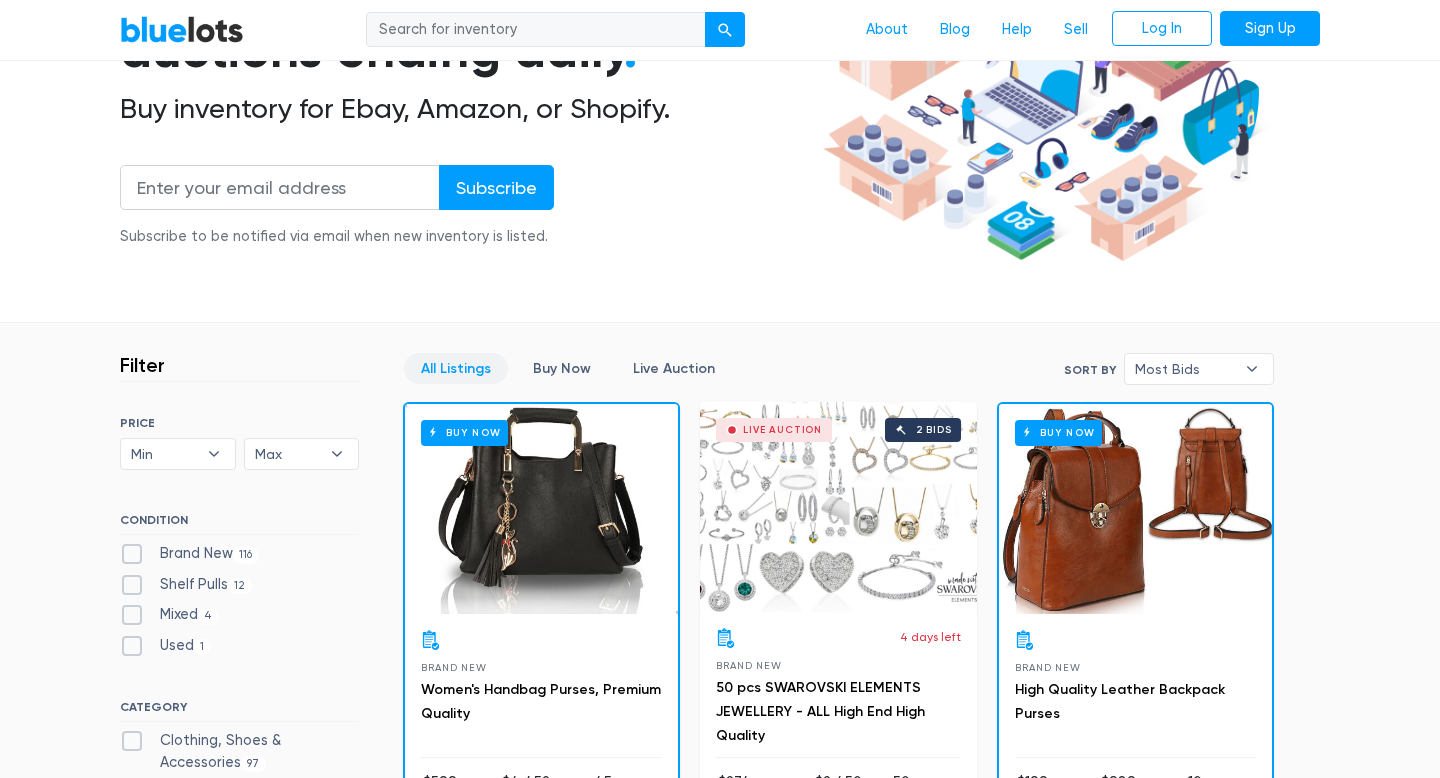 scroll, scrollTop: 494, scrollLeft: 0, axis: vertical 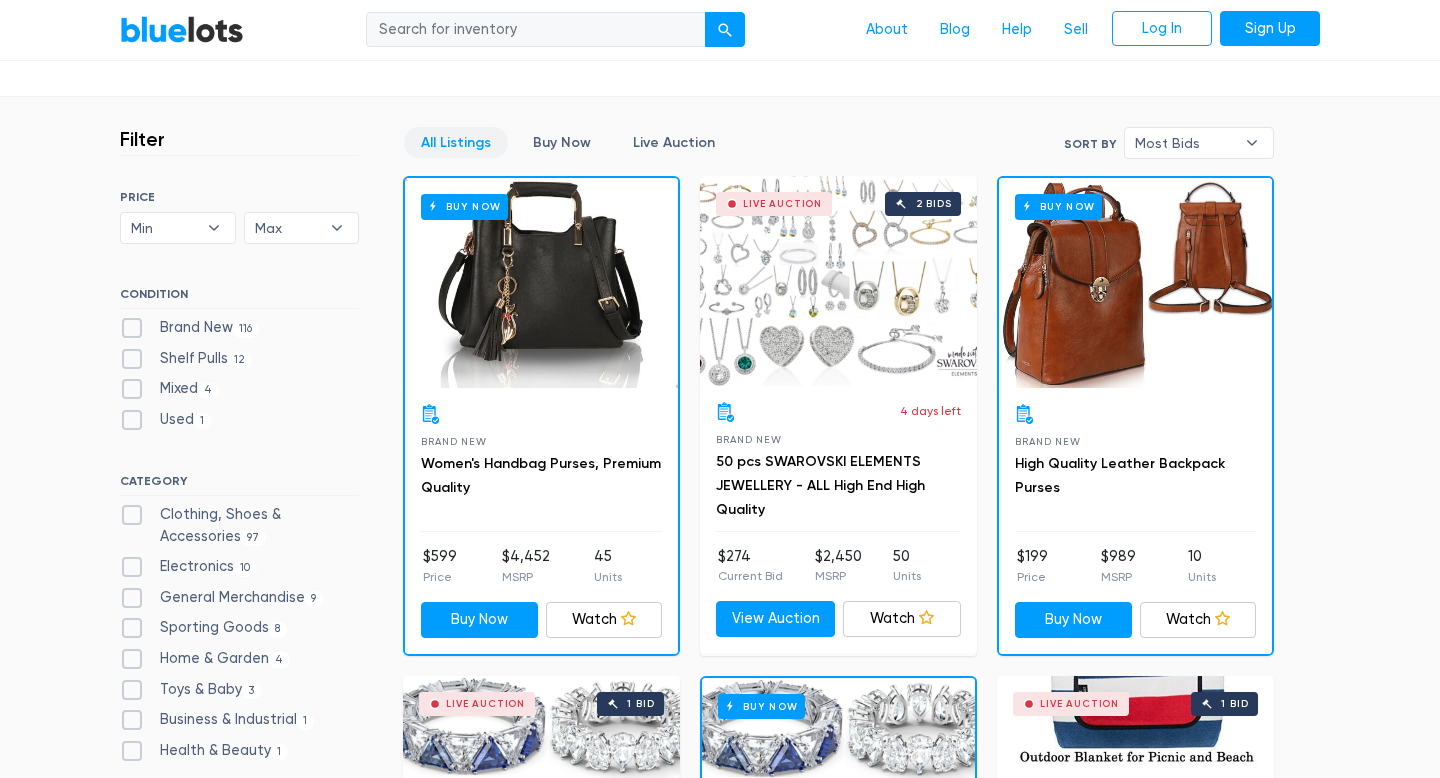click on "Live Auction
2 bids" at bounding box center (838, 281) 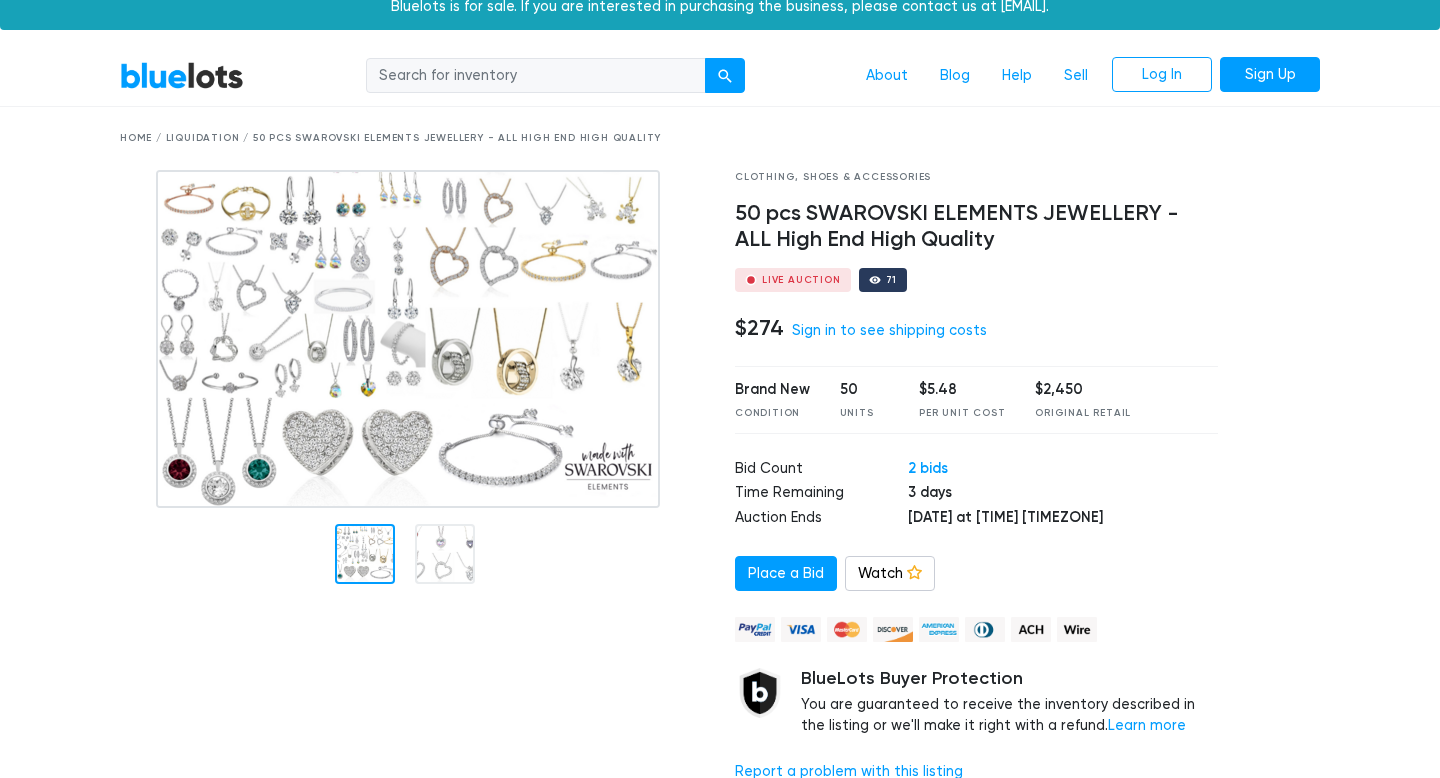 scroll, scrollTop: 102, scrollLeft: 0, axis: vertical 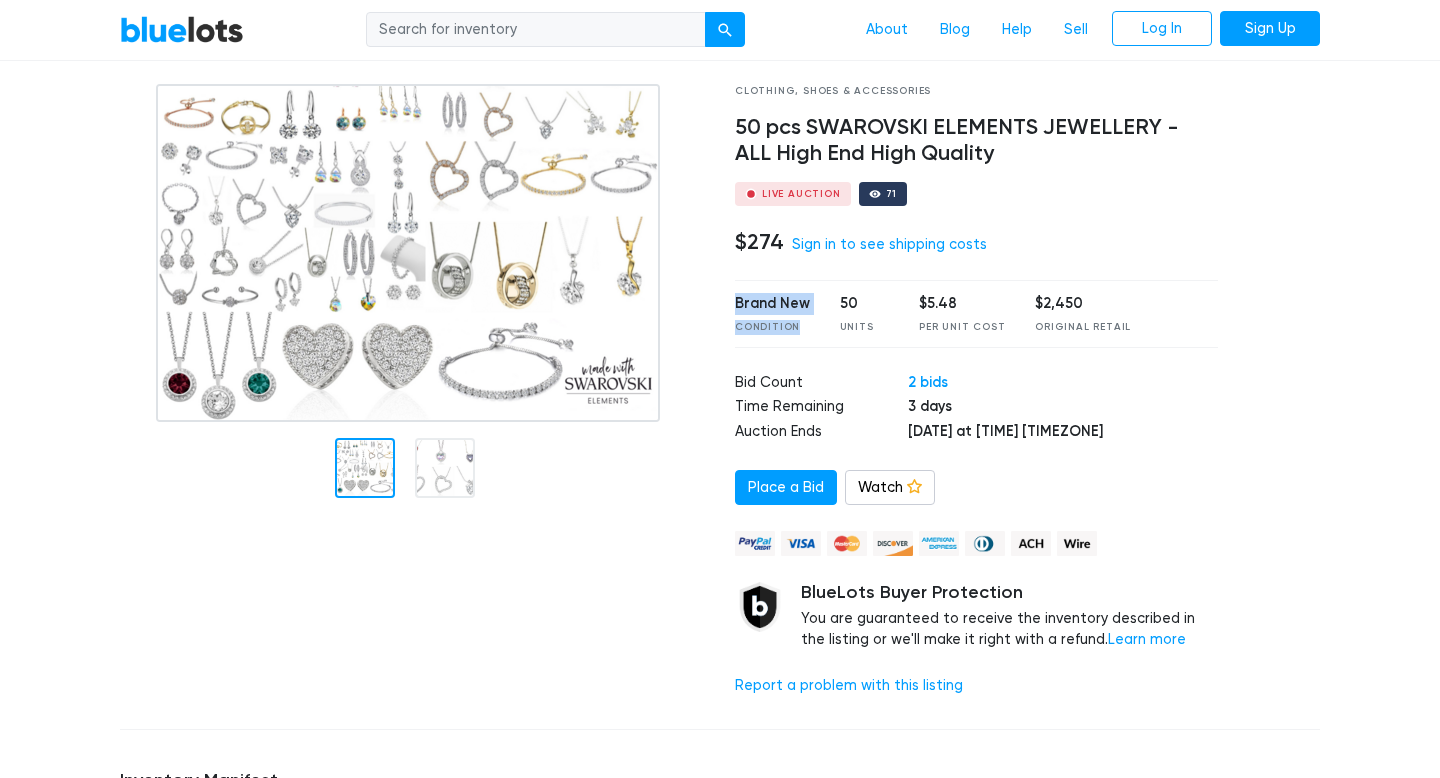 drag, startPoint x: 736, startPoint y: 309, endPoint x: 795, endPoint y: 321, distance: 60.207973 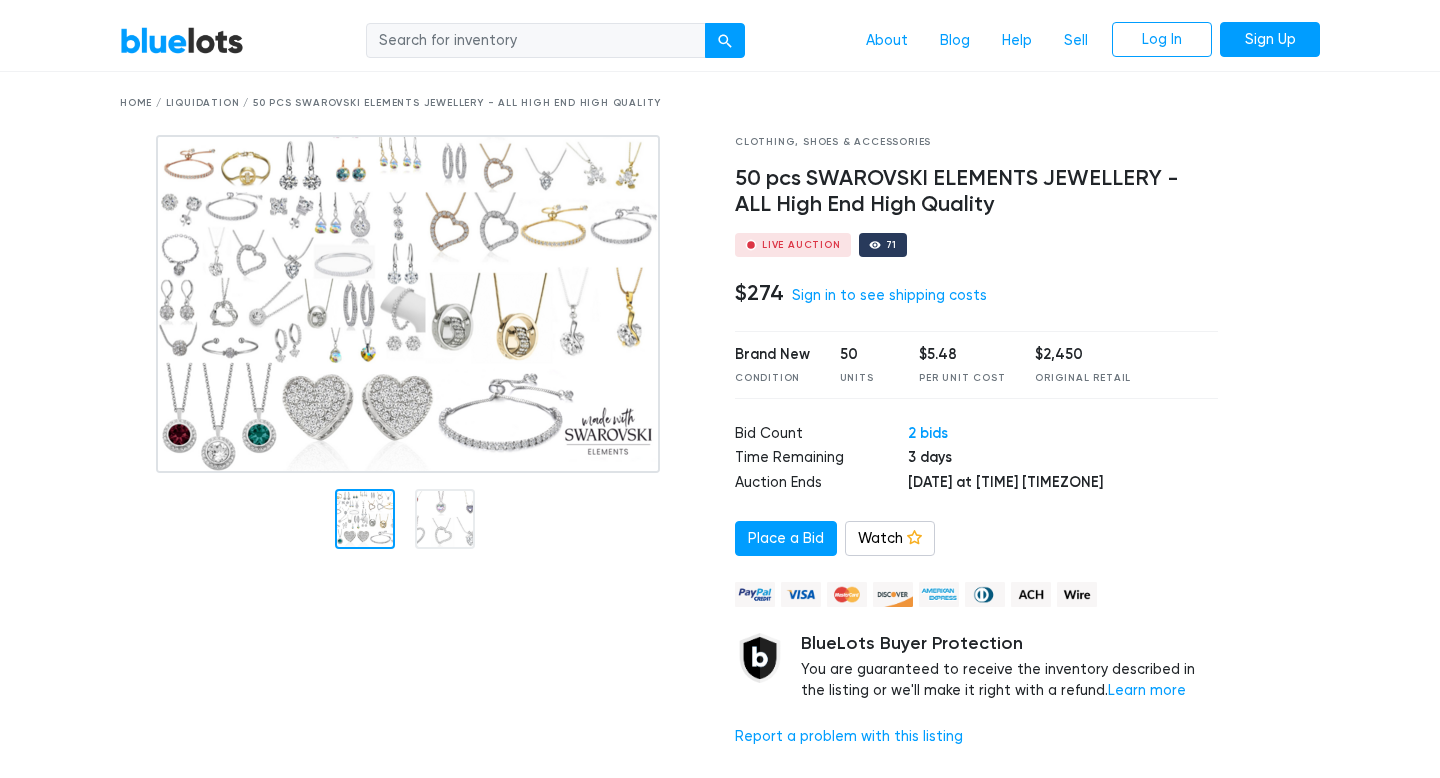 scroll, scrollTop: 19, scrollLeft: 0, axis: vertical 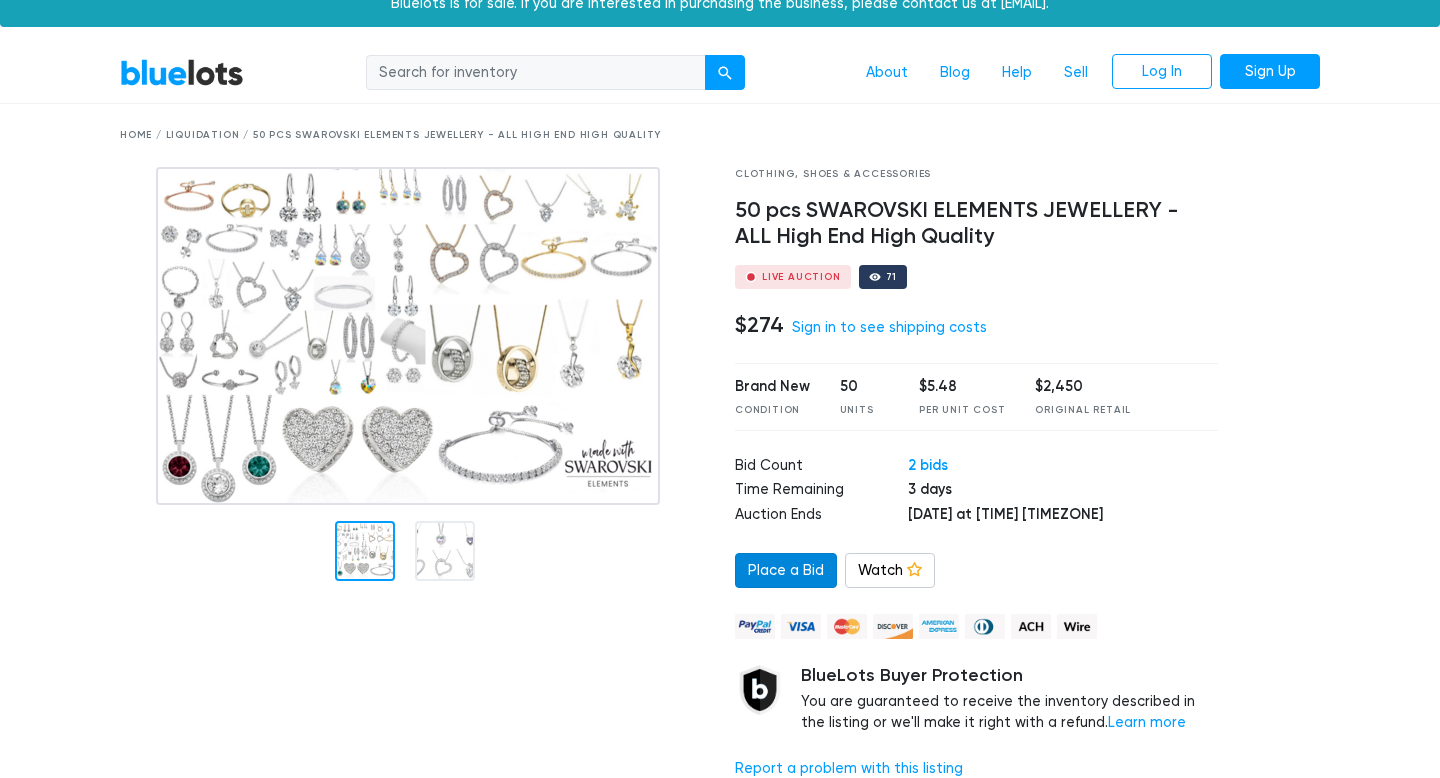 click on "Place a Bid" at bounding box center (786, 571) 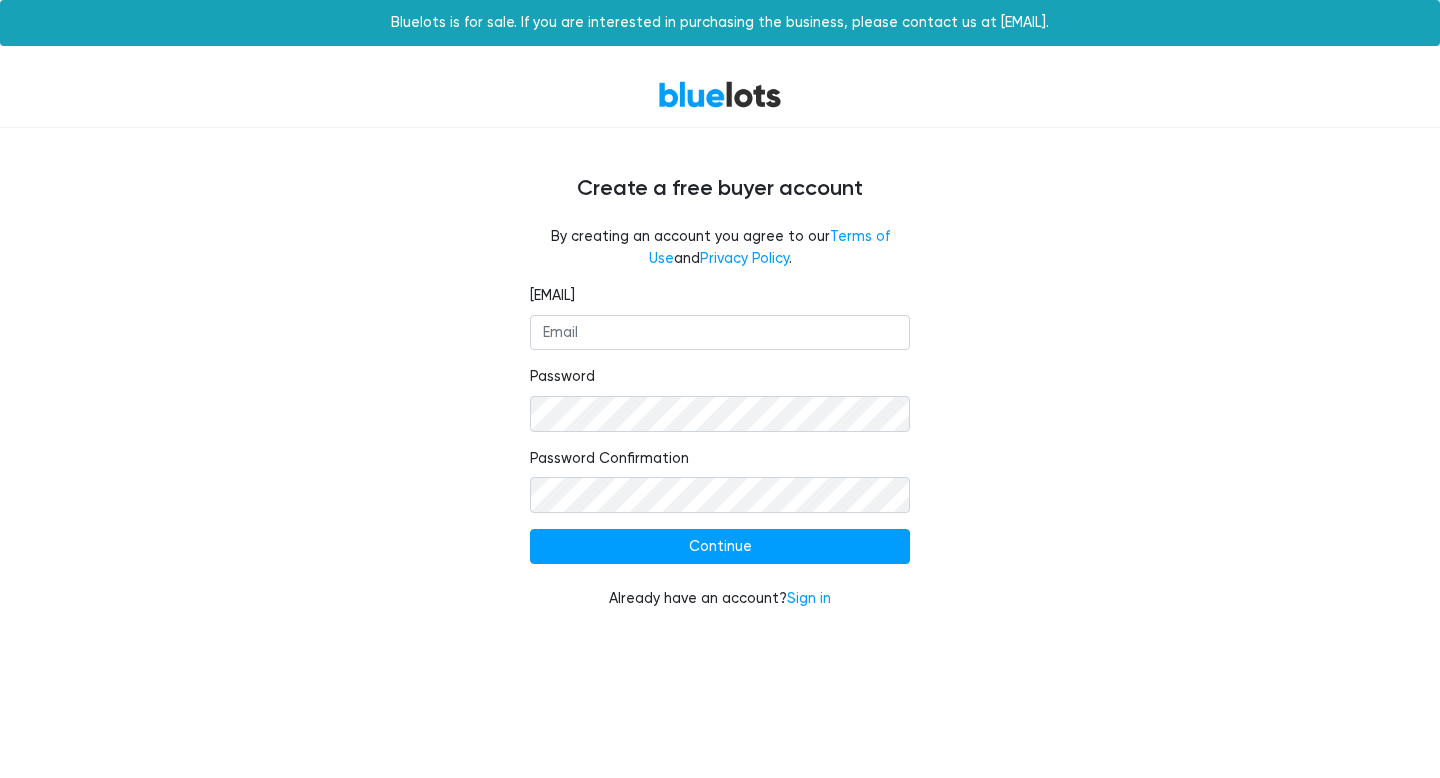 scroll, scrollTop: 0, scrollLeft: 0, axis: both 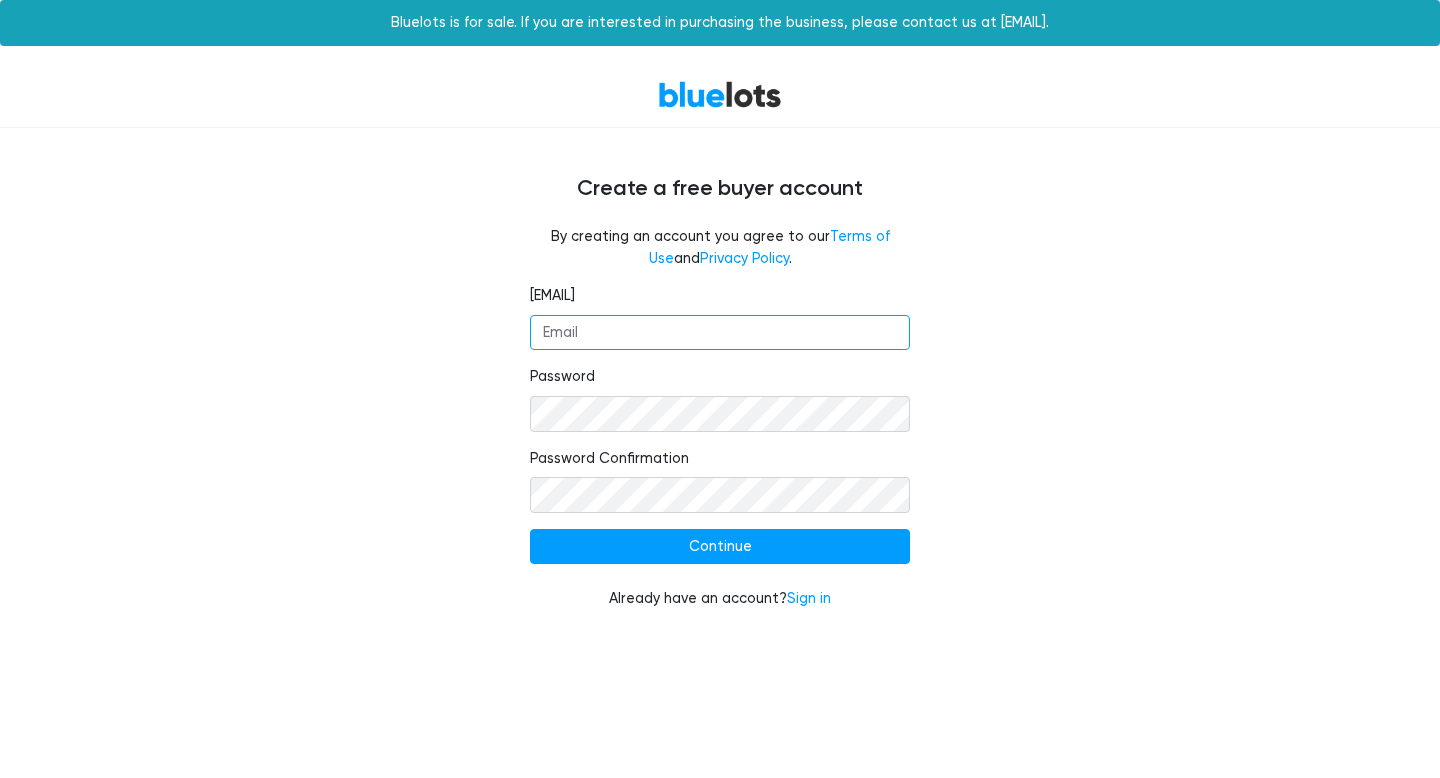 click on "Email" at bounding box center (720, 333) 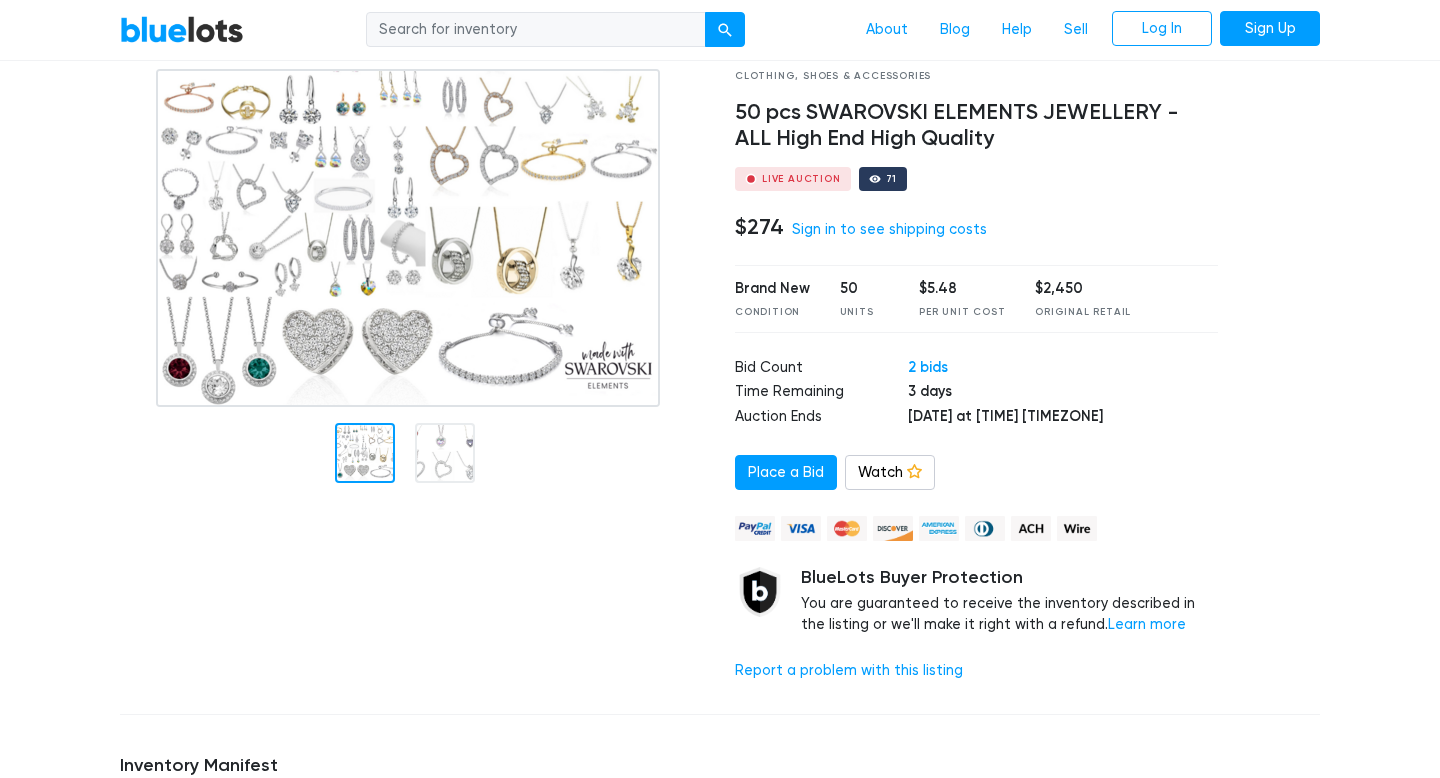 scroll, scrollTop: 44, scrollLeft: 0, axis: vertical 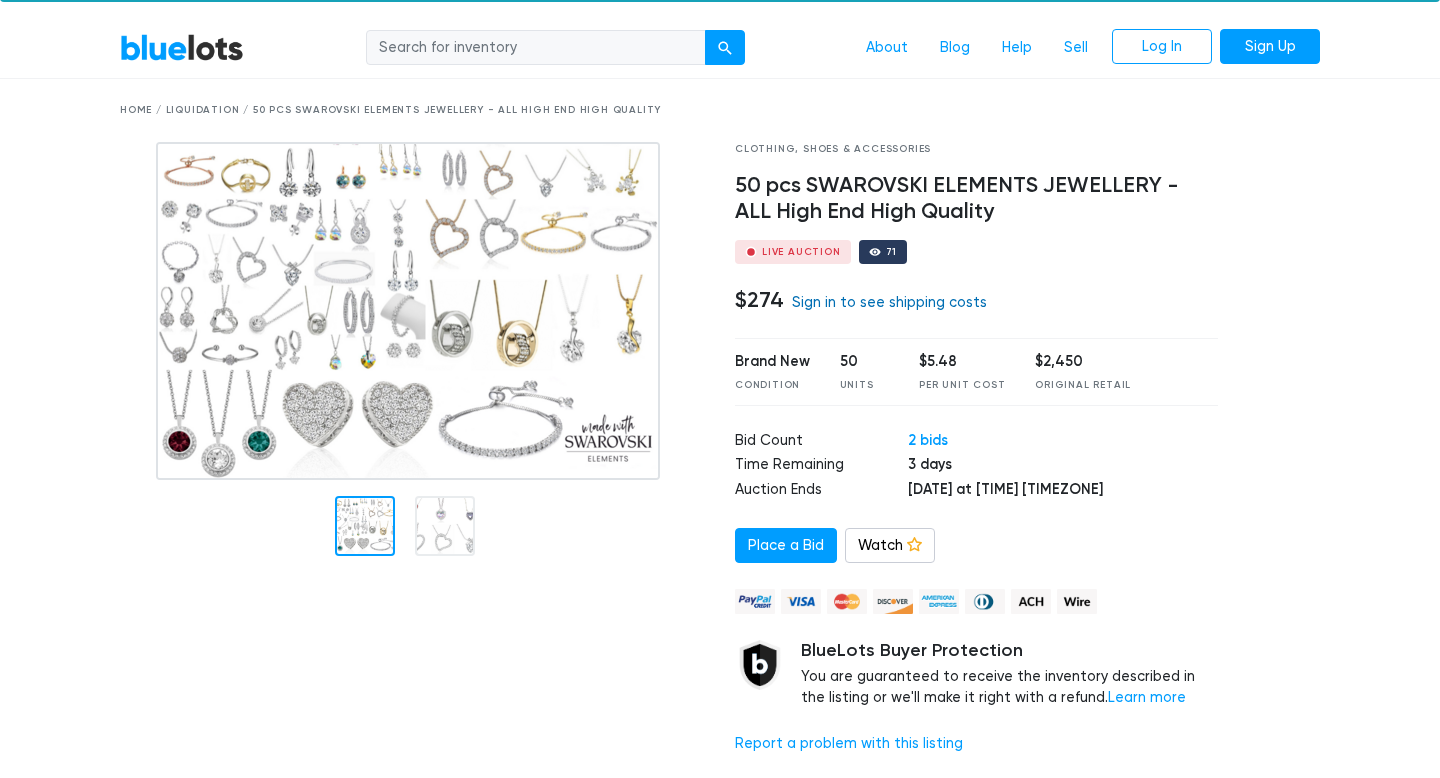 click on "Sign in to see shipping costs" at bounding box center [889, 302] 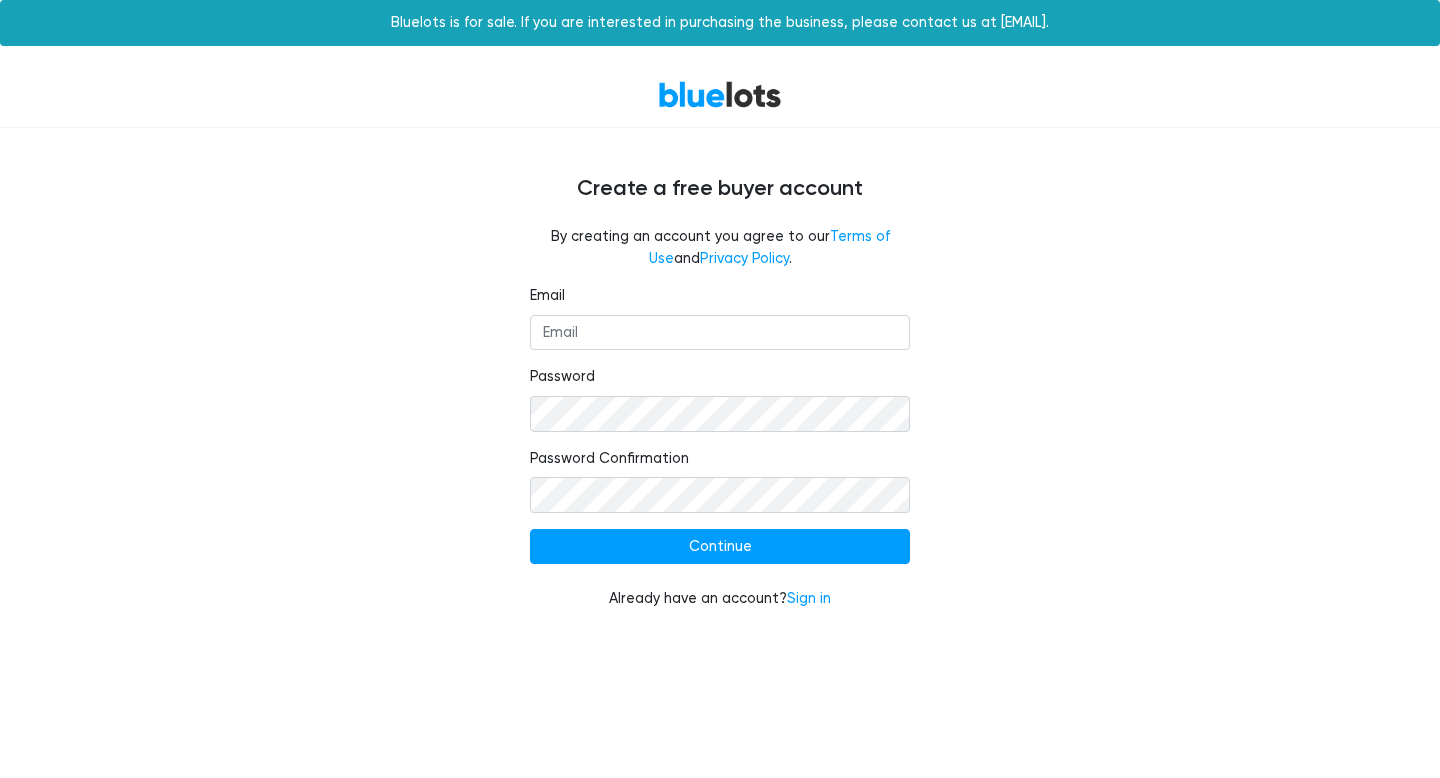 scroll, scrollTop: 0, scrollLeft: 0, axis: both 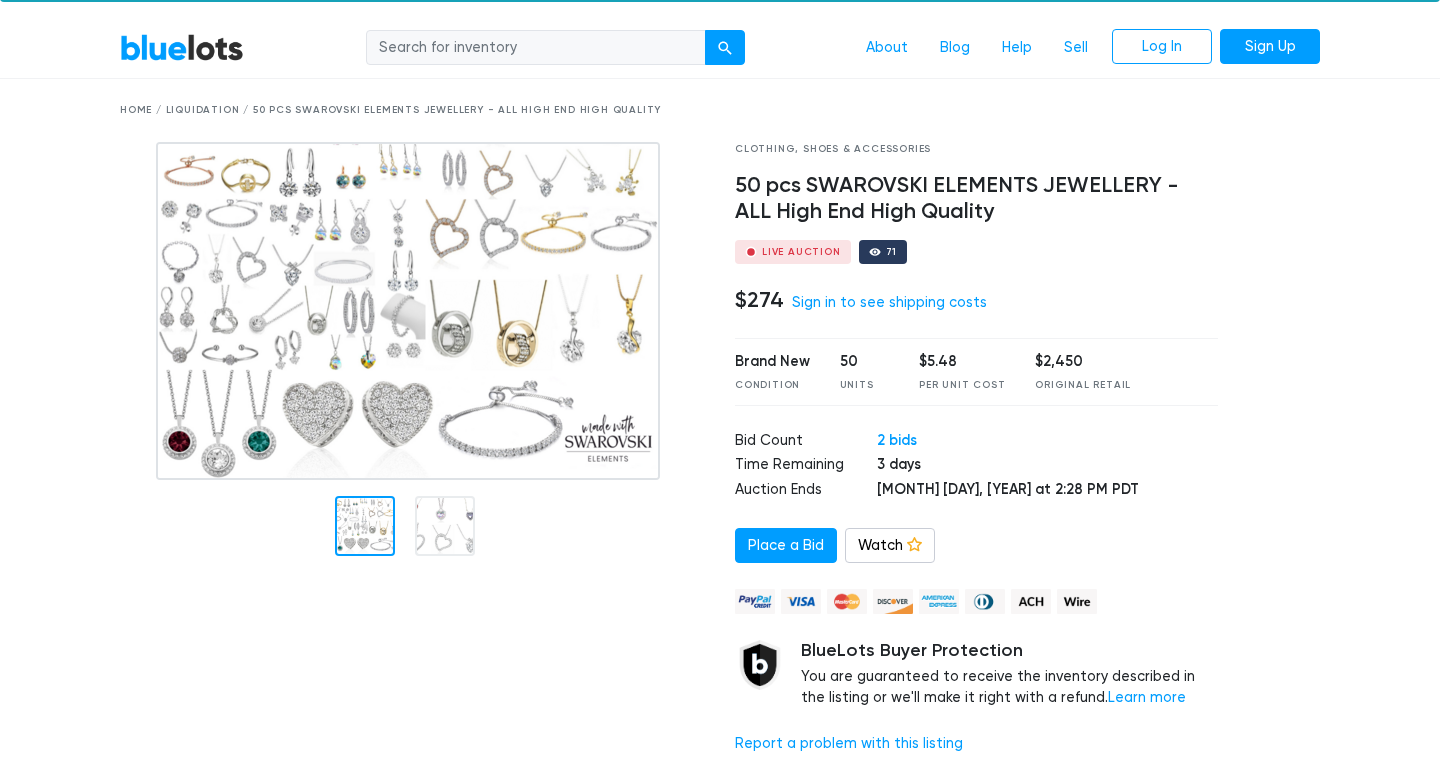click on "Live Auction" at bounding box center [801, 252] 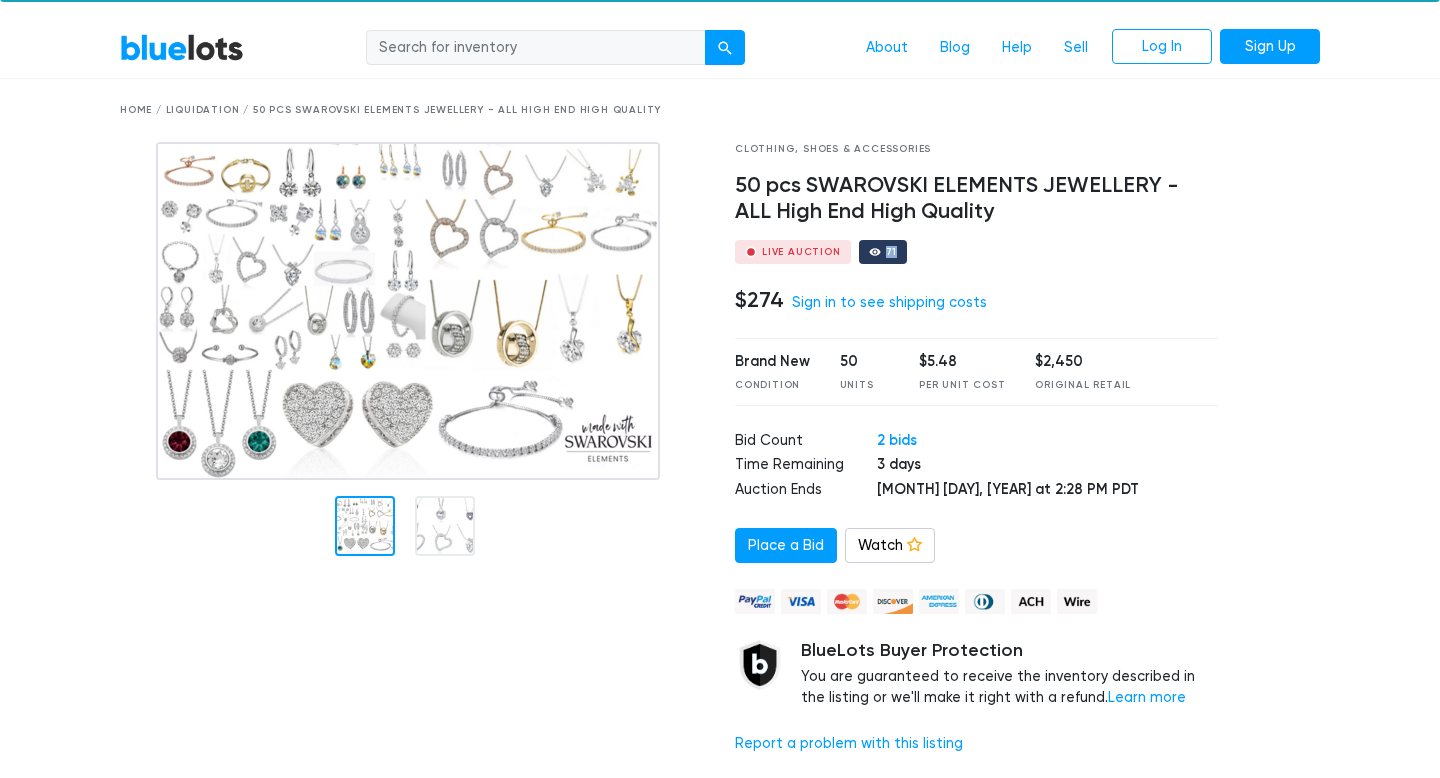 drag, startPoint x: 879, startPoint y: 255, endPoint x: 890, endPoint y: 257, distance: 11.18034 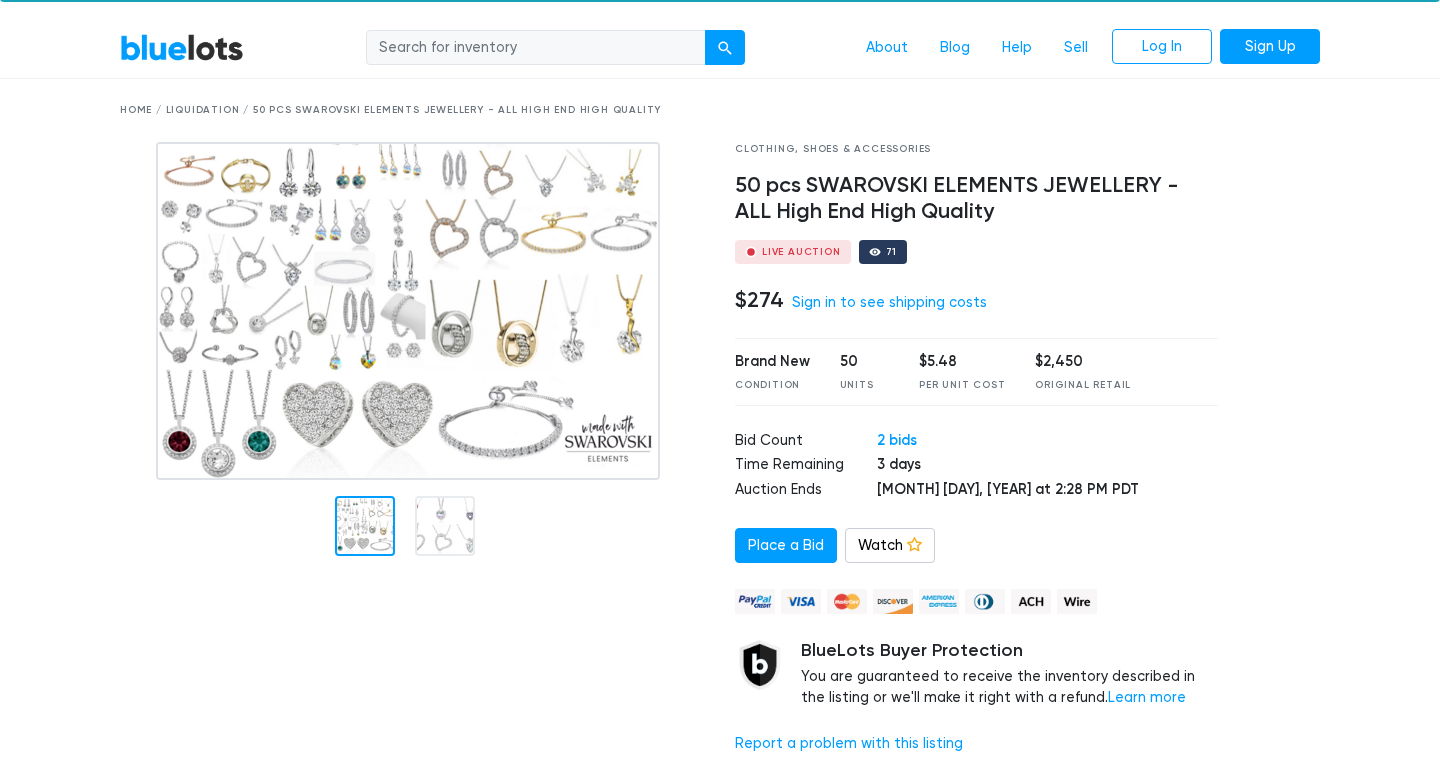 click on "Live Auction
71" at bounding box center [976, 252] 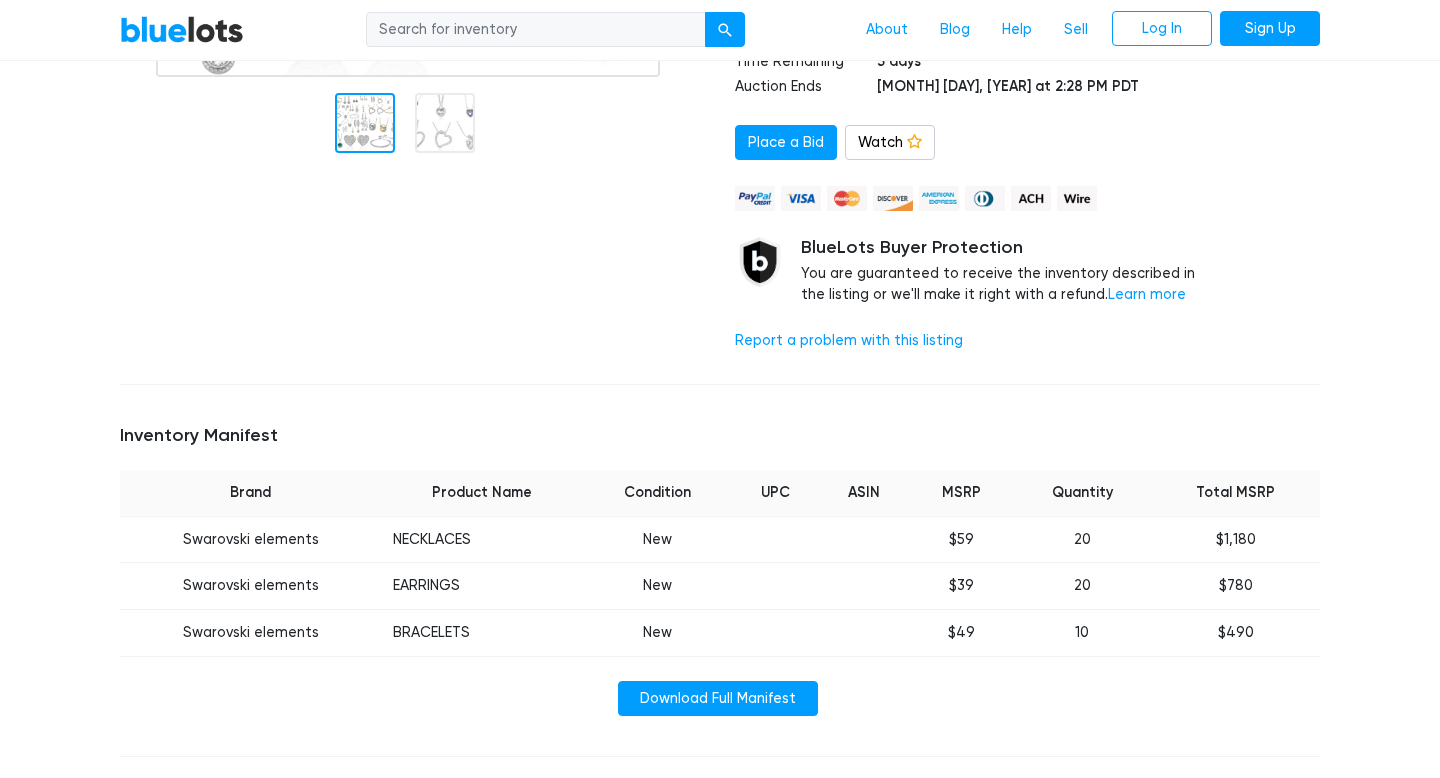 scroll, scrollTop: 551, scrollLeft: 0, axis: vertical 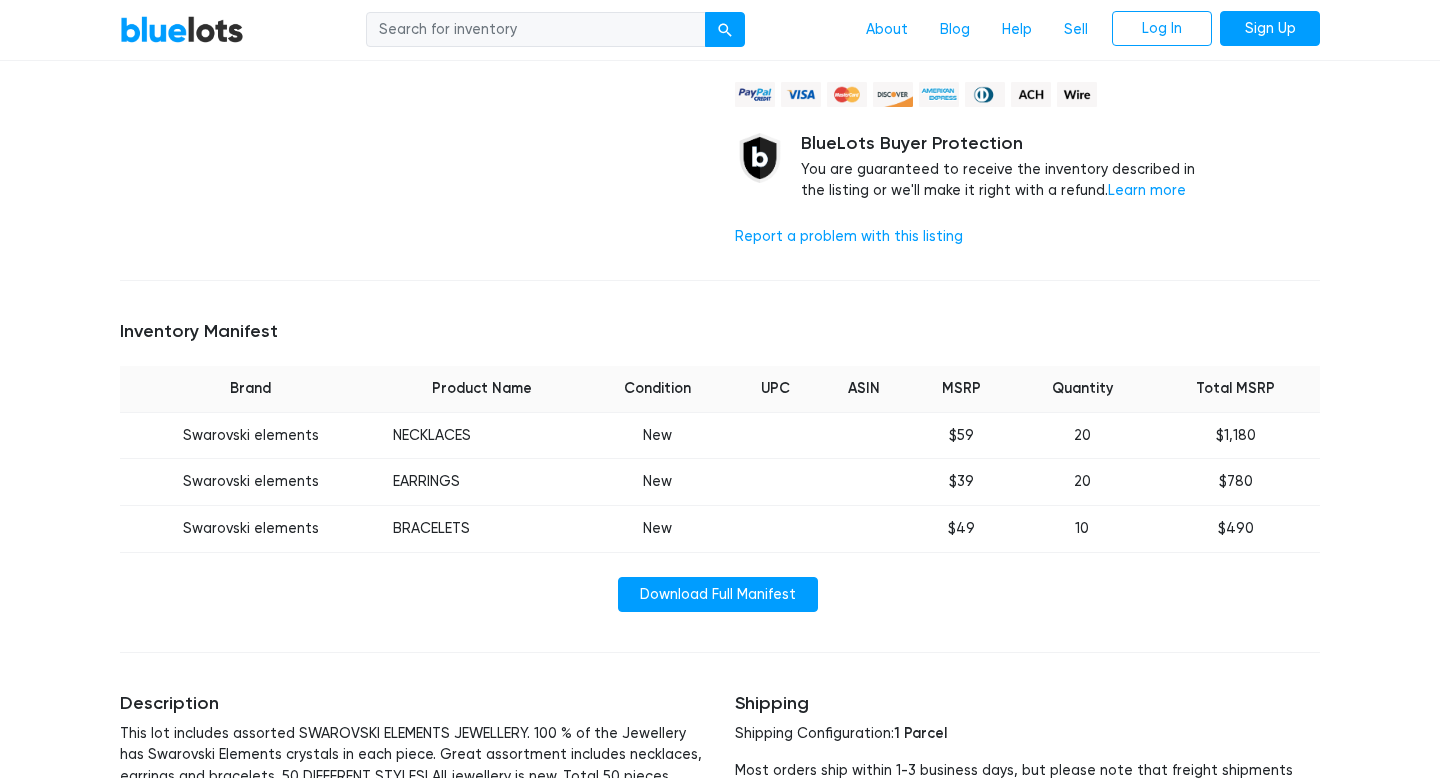 click on "Inventory Manifest" at bounding box center [720, 332] 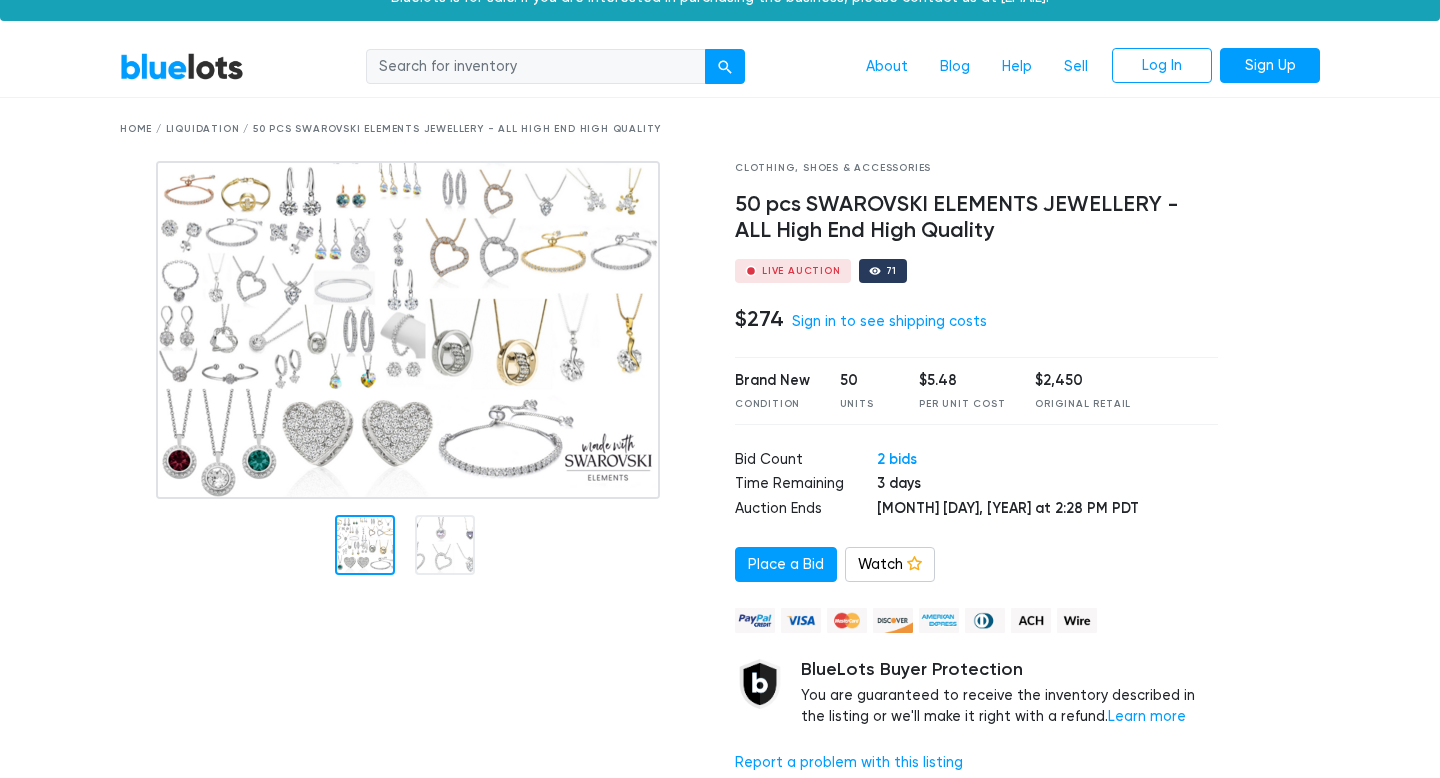 scroll, scrollTop: 0, scrollLeft: 0, axis: both 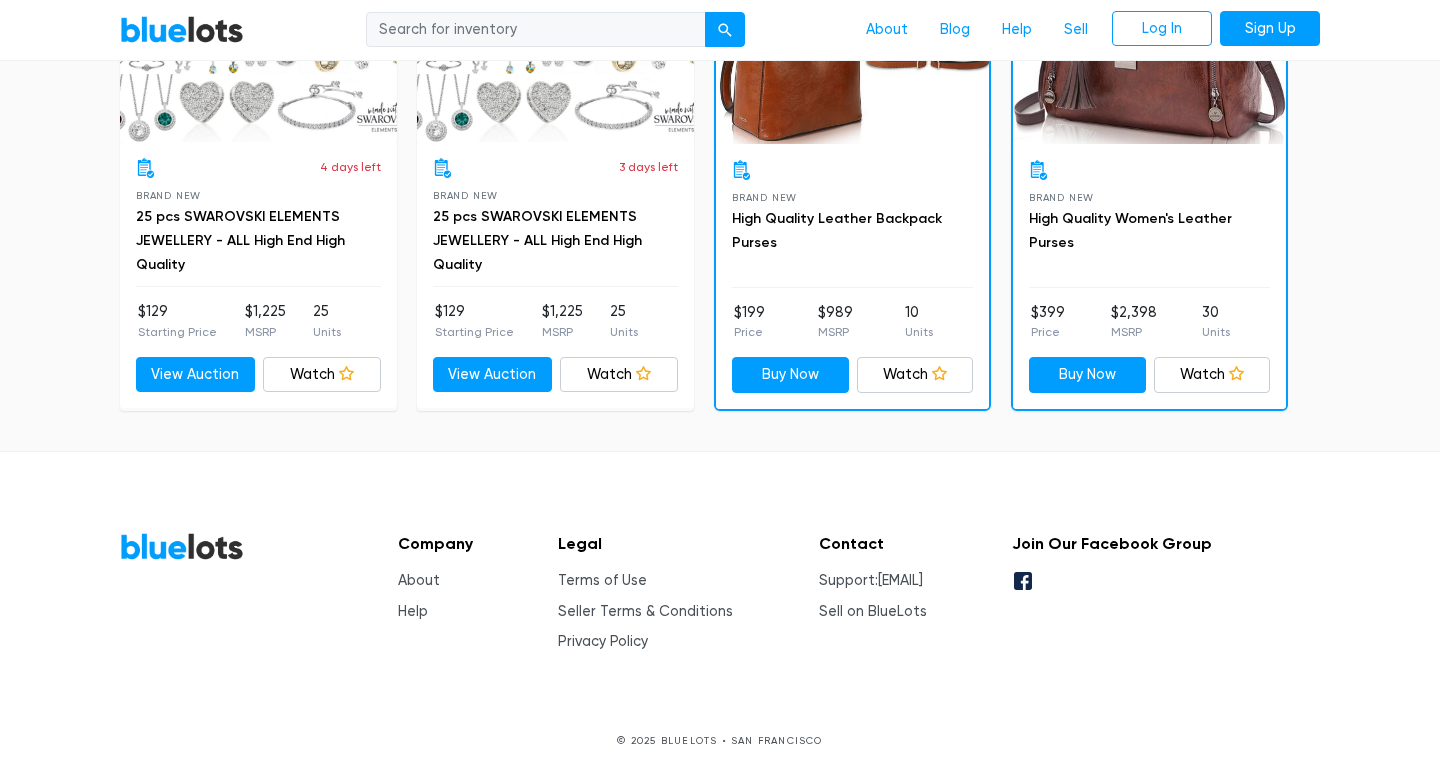 click on "BlueLots
Company
About
Help
Legal
Terms of Use
Seller Terms & Conditions
Privacy Policy
Contact
Support:  support@bluelots.com
Sell on BlueLots
Join Our Facebook Group
© 2025 BLUELOTS • SAN FRANCISCO" at bounding box center [720, 640] 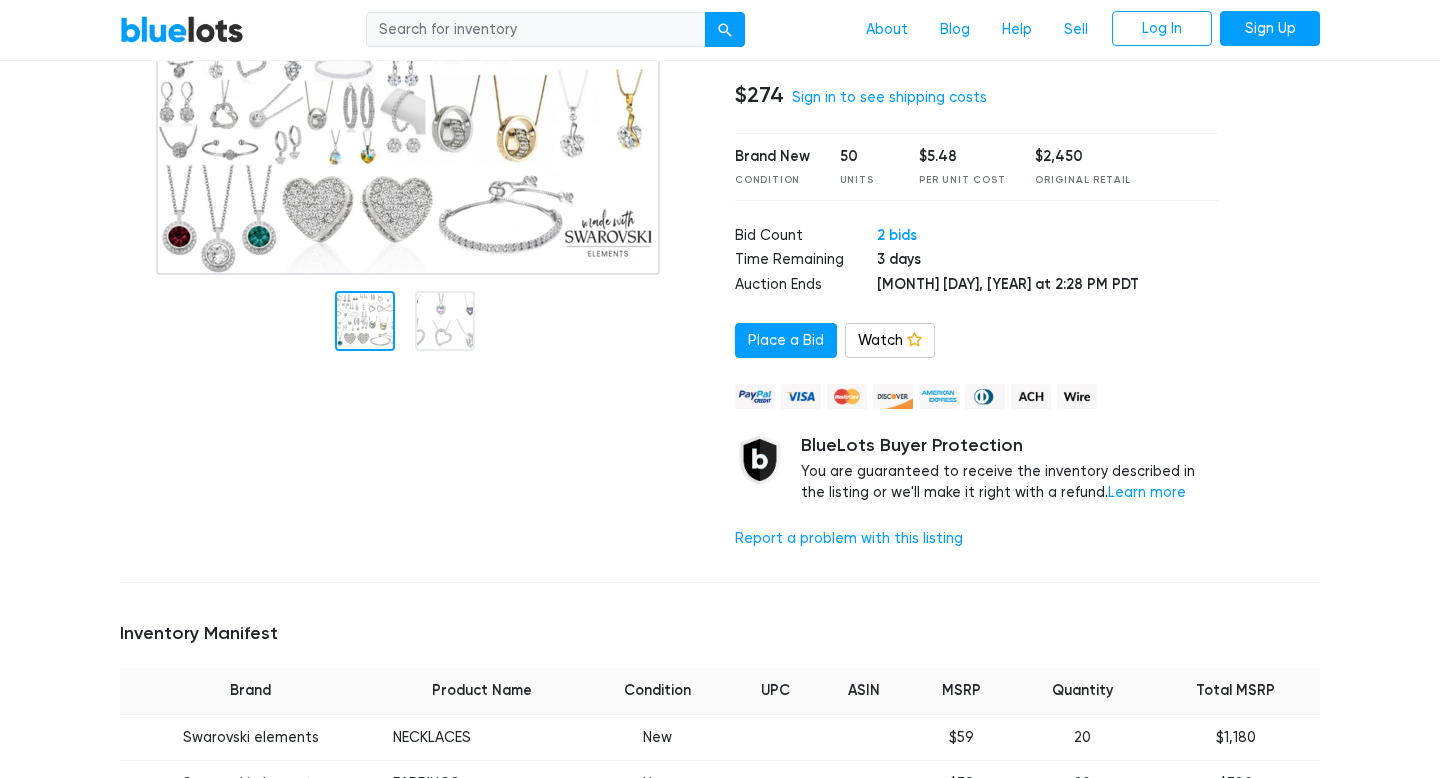 scroll, scrollTop: 0, scrollLeft: 0, axis: both 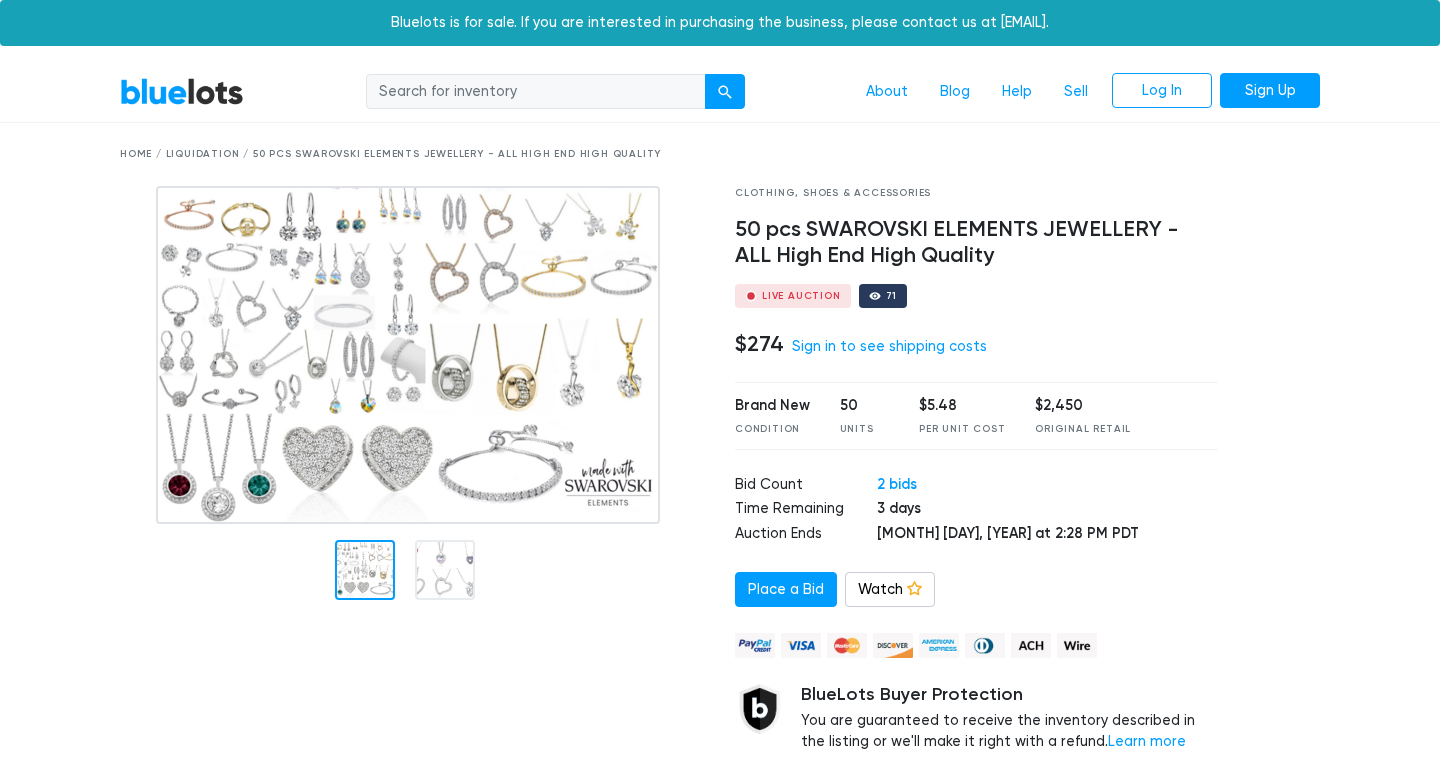 click on "BlueLots
About
Blog
Help
Sell
Log In
Sign Up" at bounding box center [720, 92] 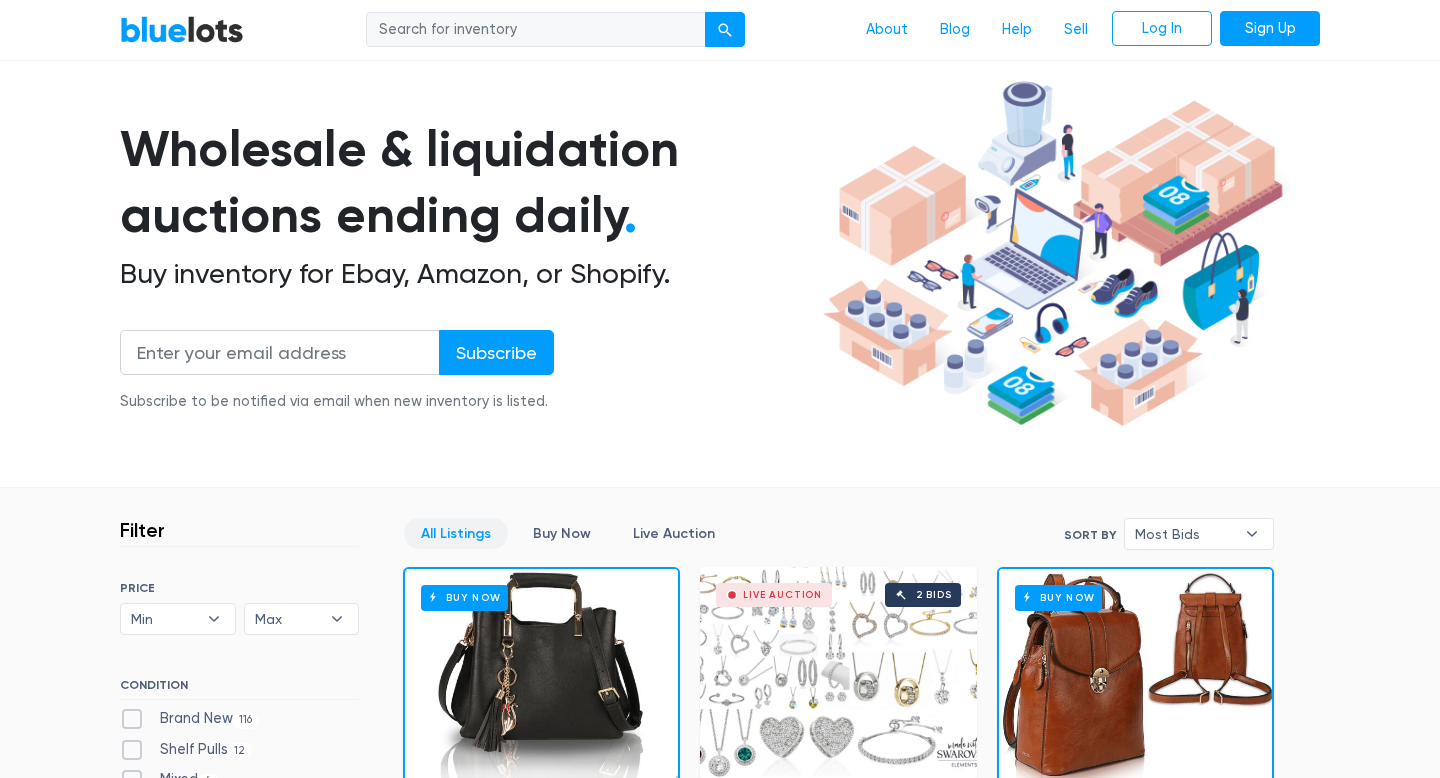 scroll, scrollTop: 0, scrollLeft: 0, axis: both 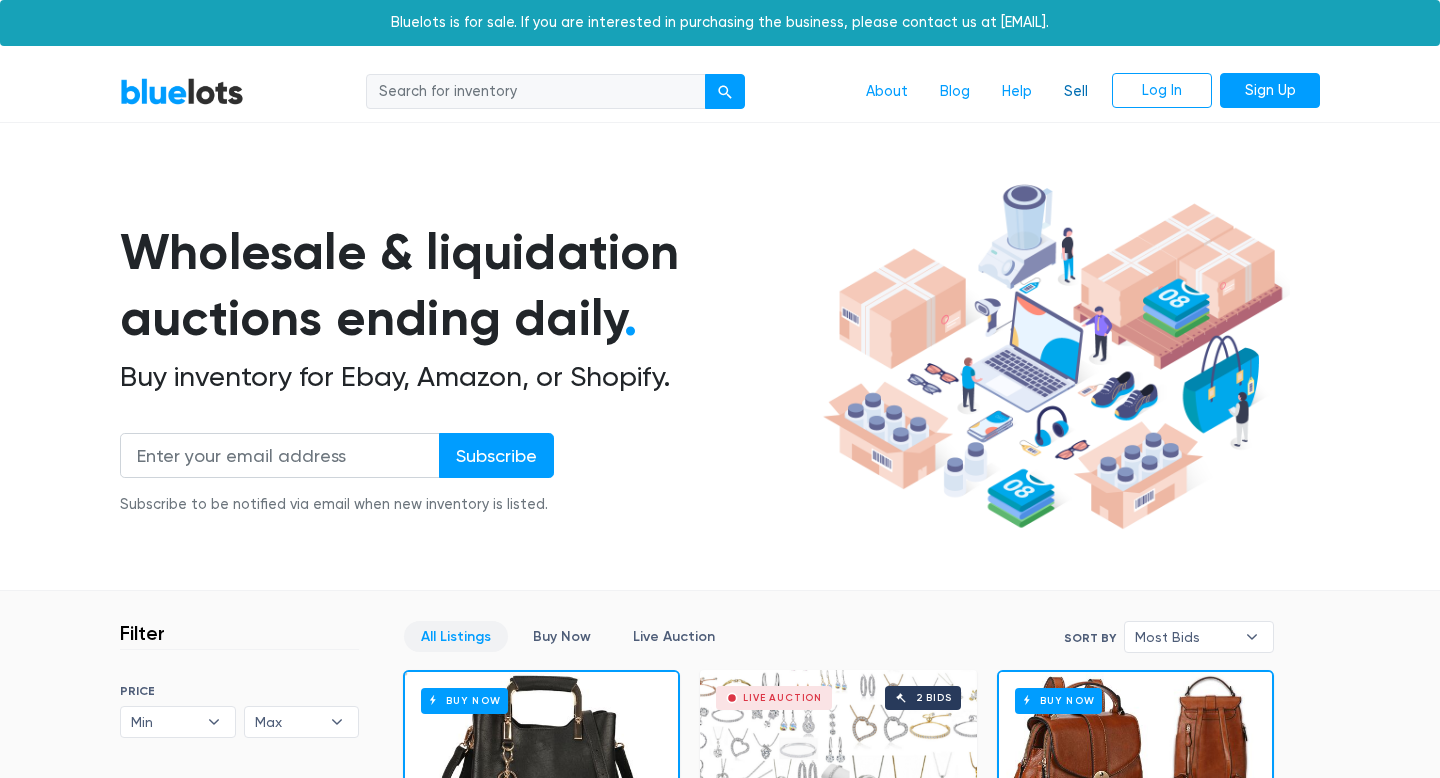 click on "Sell" at bounding box center (1076, 92) 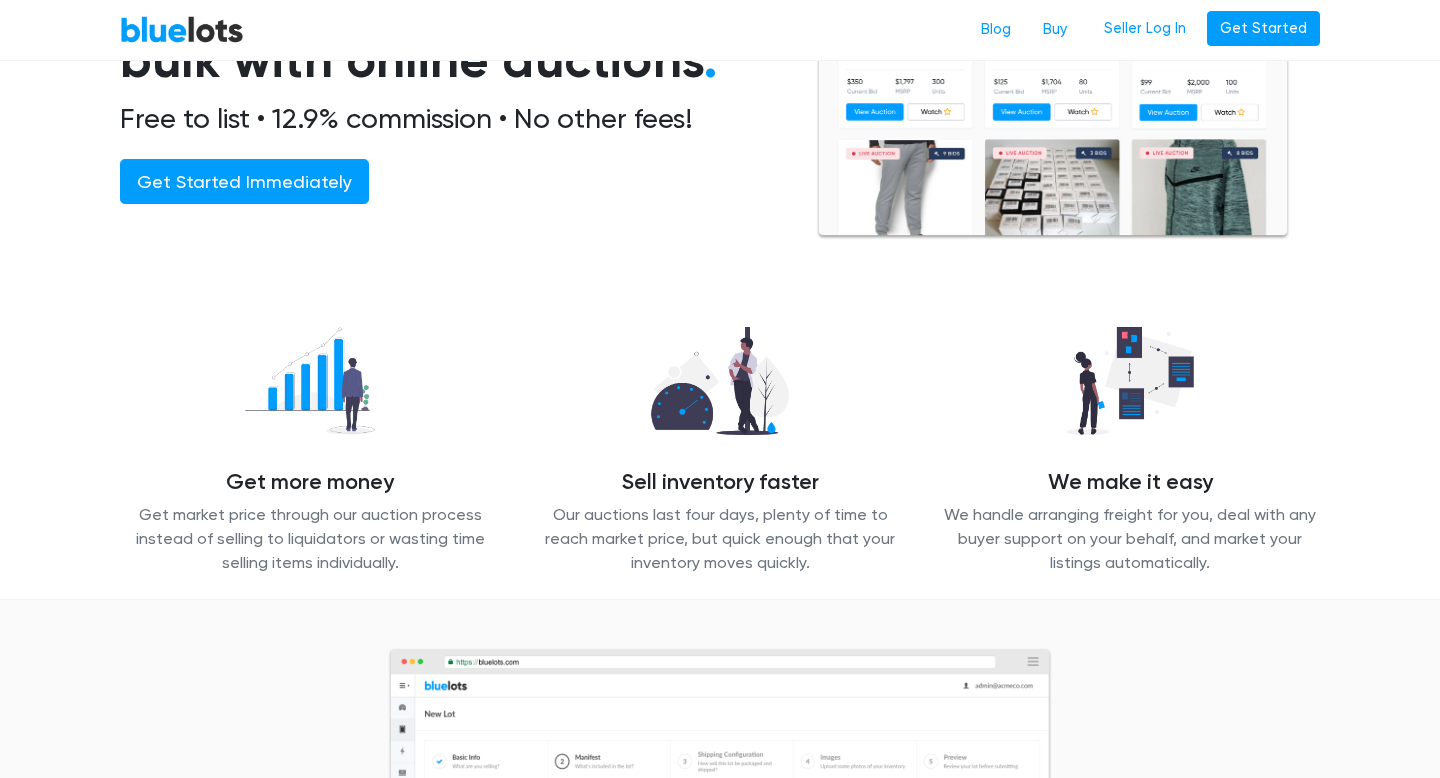 scroll, scrollTop: 0, scrollLeft: 0, axis: both 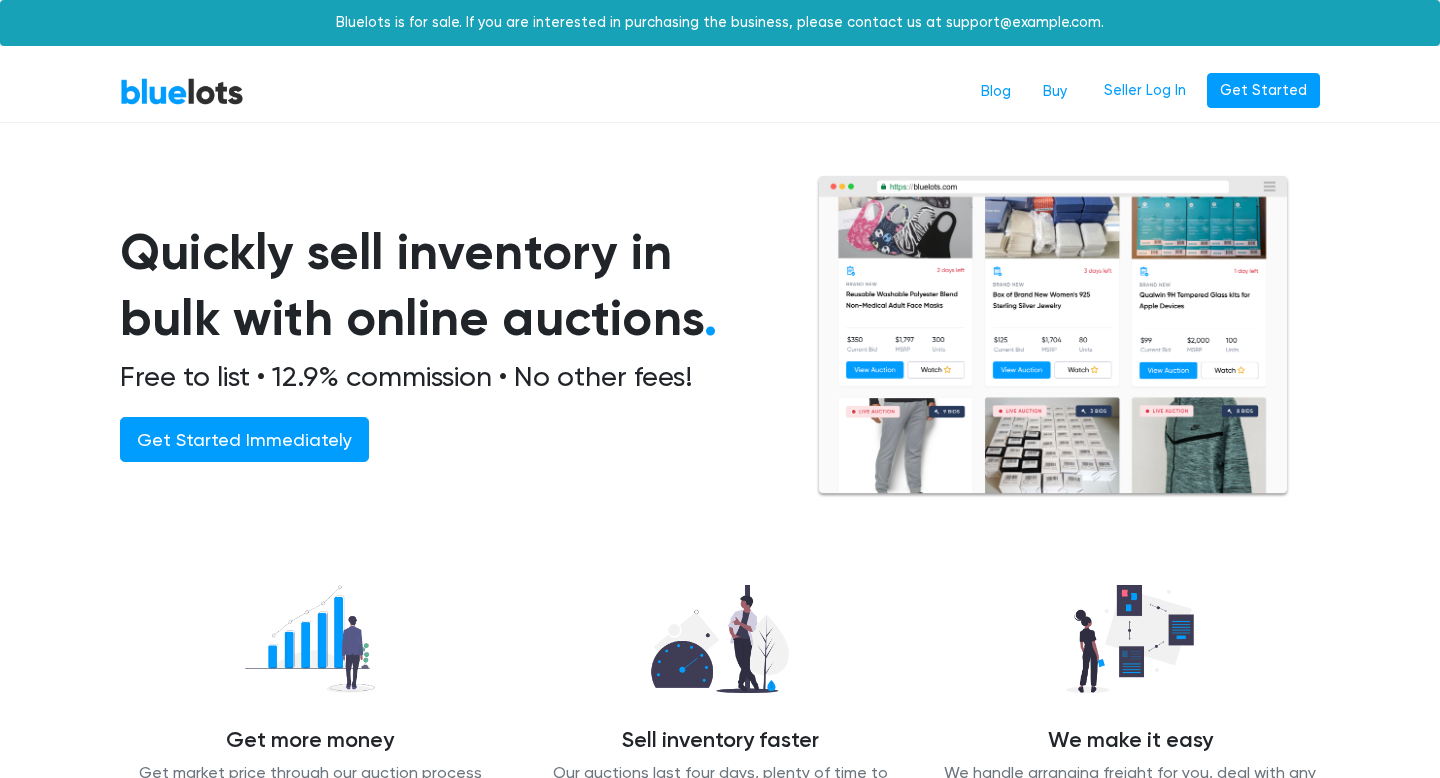 click on "BlueLots
Blog
Buy
Seller Log In
Get Started" at bounding box center (720, 92) 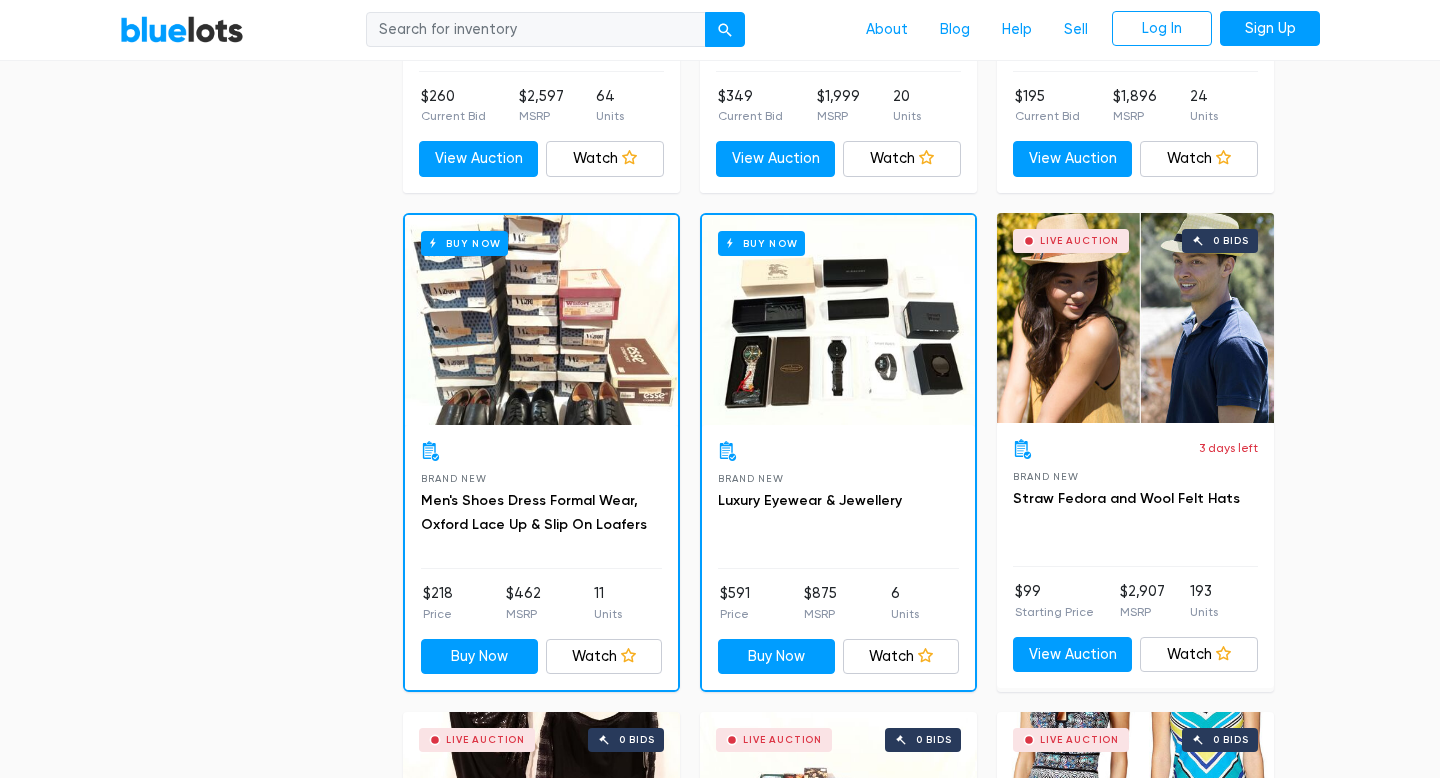 scroll, scrollTop: 2214, scrollLeft: 0, axis: vertical 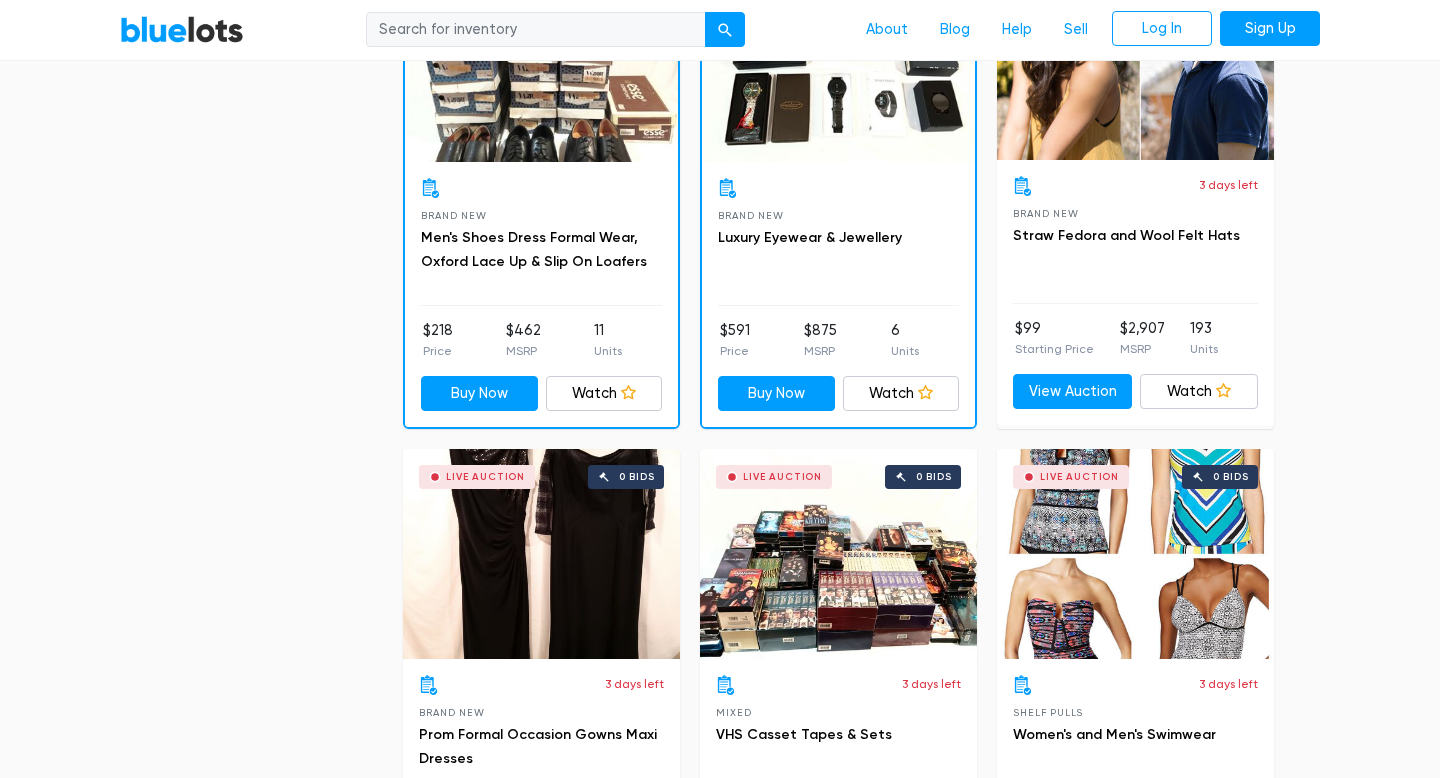 click on "Men's Shoes Dress Formal Wear, Oxford Lace Up  & Slip On Loafers" at bounding box center [541, 250] 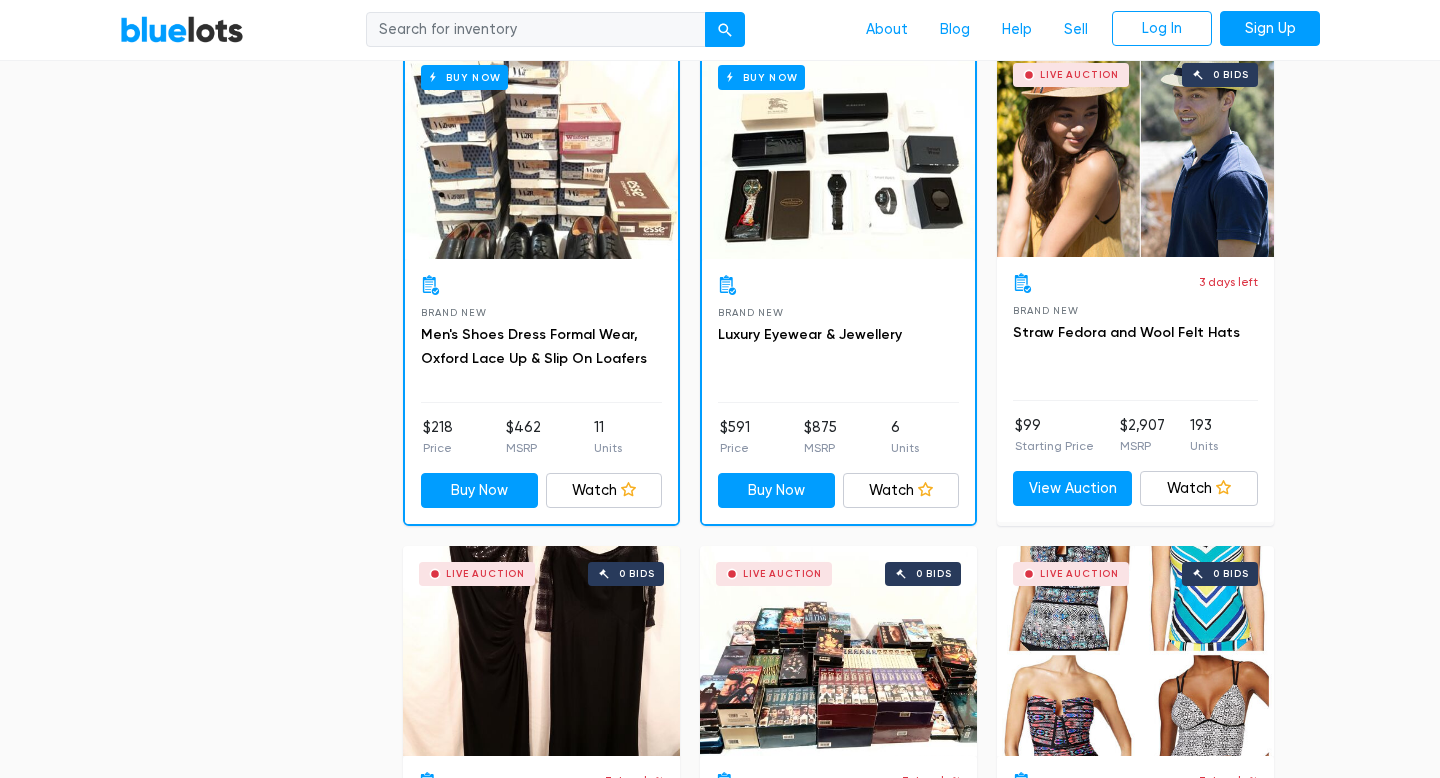 scroll, scrollTop: 2059, scrollLeft: 0, axis: vertical 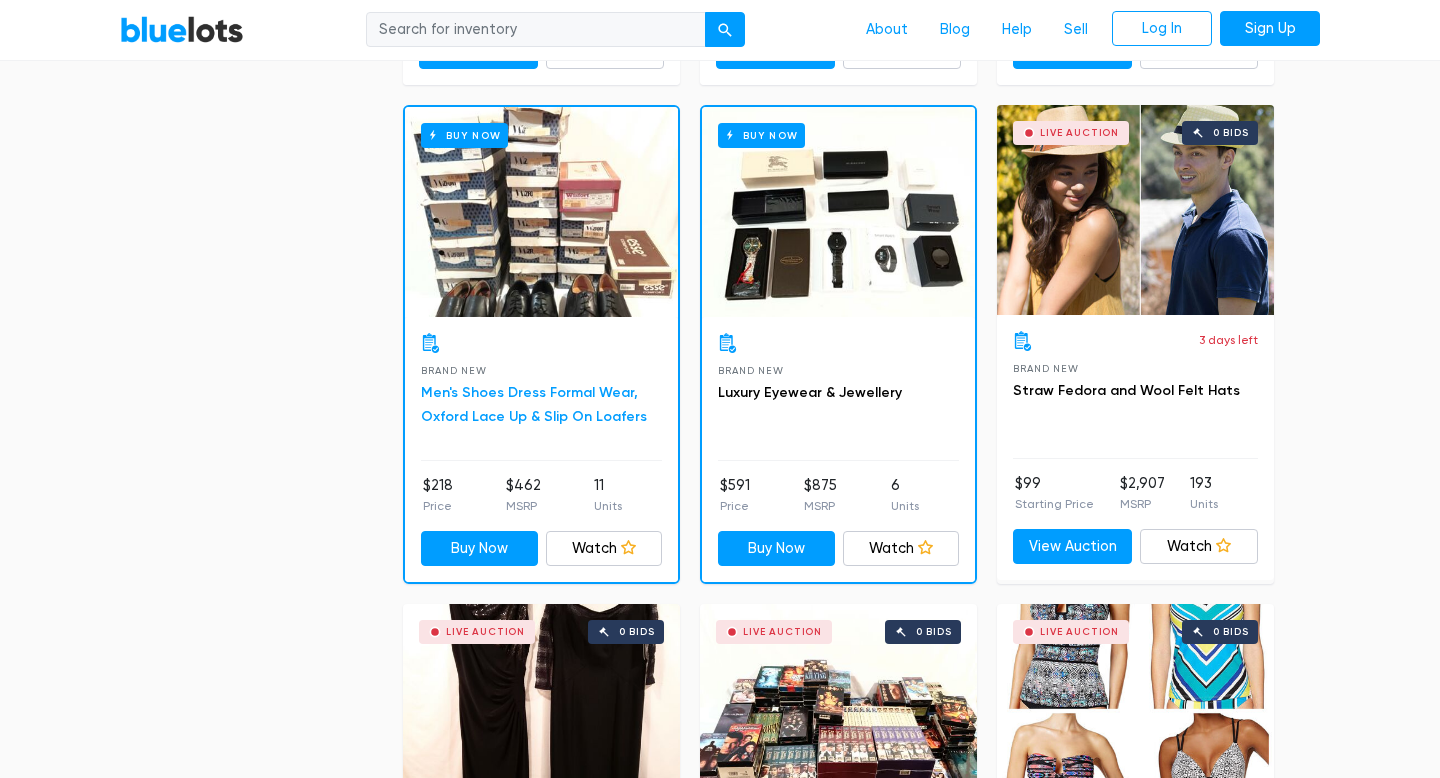 click on "Men's Shoes Dress Formal Wear, Oxford Lace Up  & Slip On Loafers" at bounding box center (534, 404) 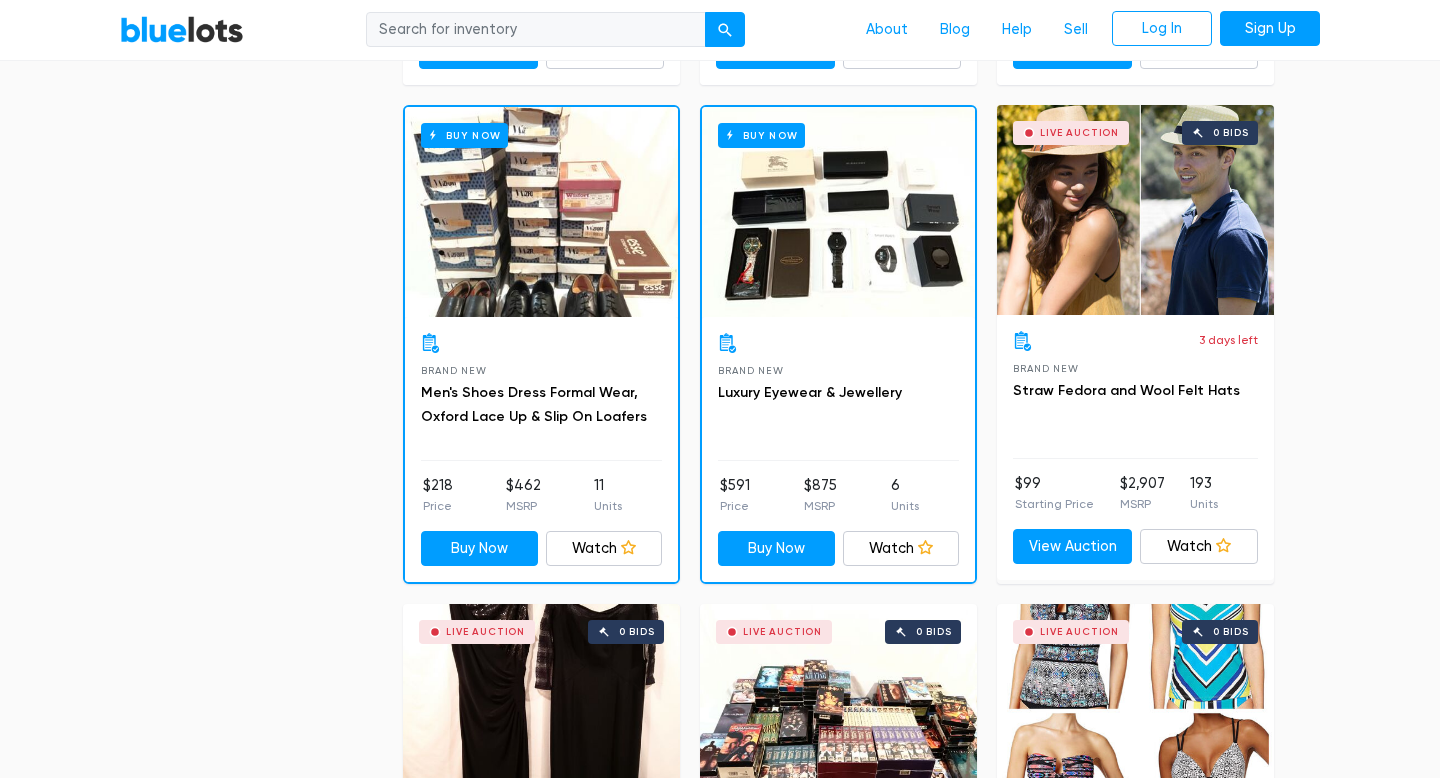click on "Filter
Filter & Sort
SORT BY
Most Bids
Ending Soonest
Newly Listed
Lowest Price
Highest Price Most Bids ▾ Most Bids Ending Soonest Newly Listed Lowest Price Highest Price
PRICE
Min $100
$200
$300
$400
$500
$1,000
$2,000
$3,000 Min ▾ Min $100 $200 $300 $400 $500 $1,000 $2,000 $3,000
Max $100
$200
$300
$400
$500
$1,000
$2,000
$3,000 Max ▾ Max $100 $200 $300 $400 $500 $1,000 $2,000 $3,000
CONDITION
Brand New
116
12 4 1" at bounding box center (720, 2779) 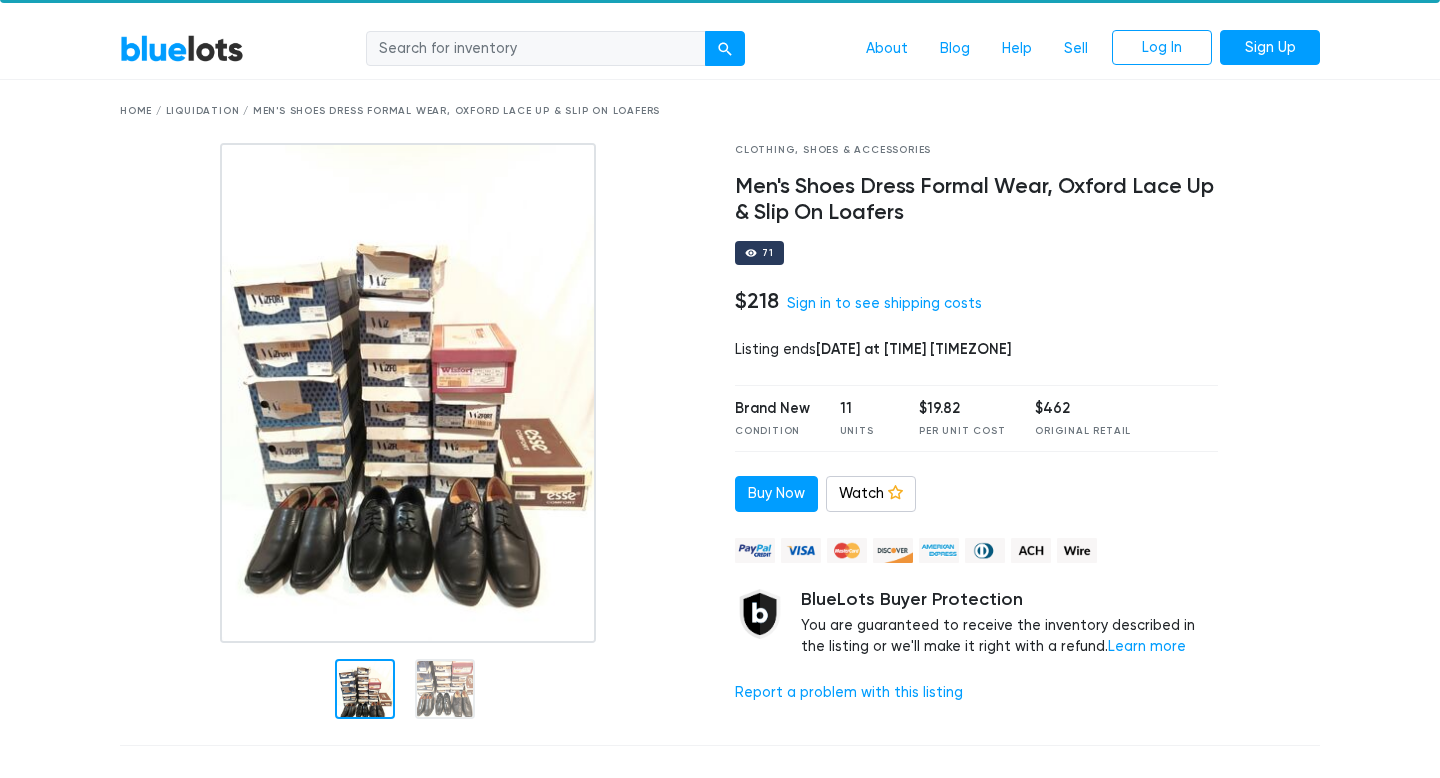 scroll, scrollTop: 45, scrollLeft: 0, axis: vertical 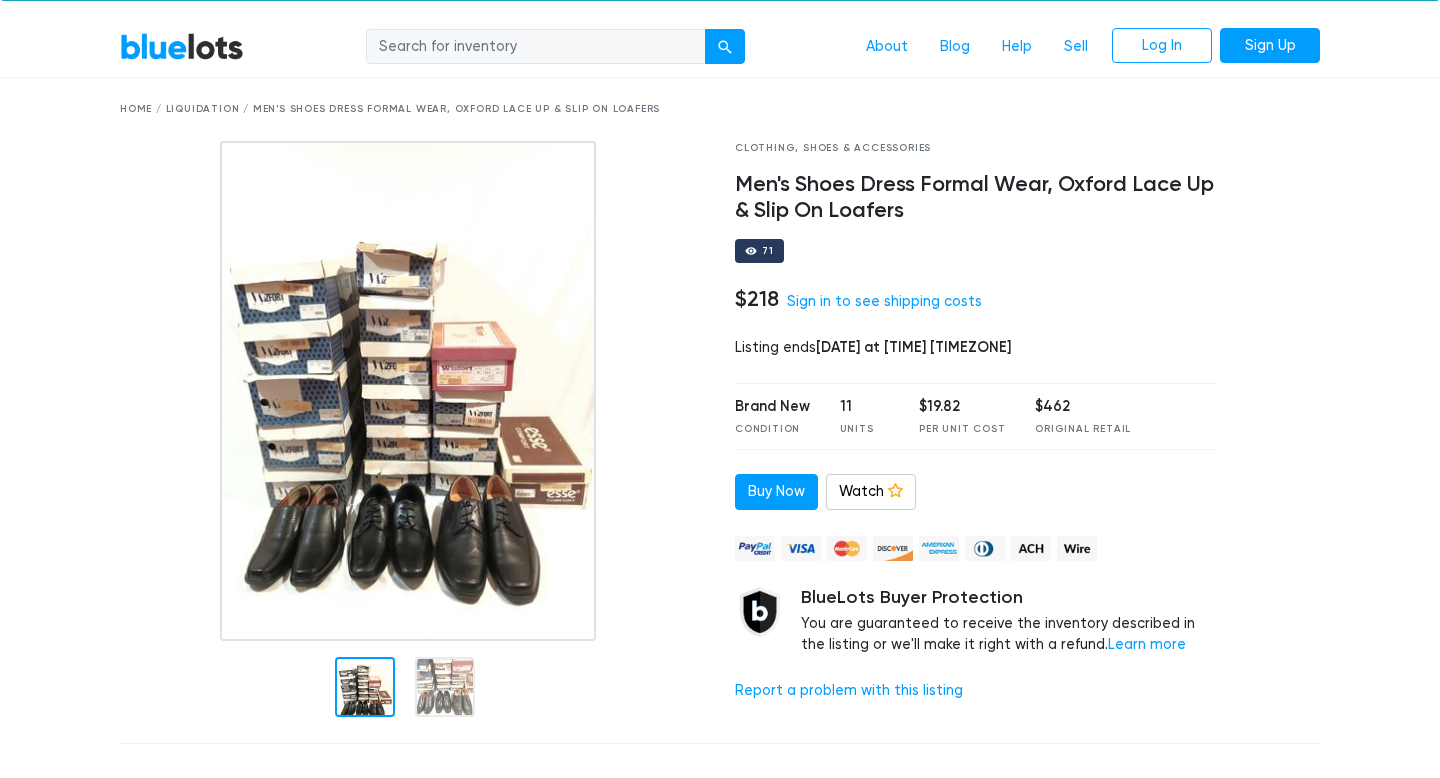 click on "Home / Liquidation / Men's Shoes Dress Formal Wear, Oxford Lace Up  & Slip On Loafers" at bounding box center (720, 109) 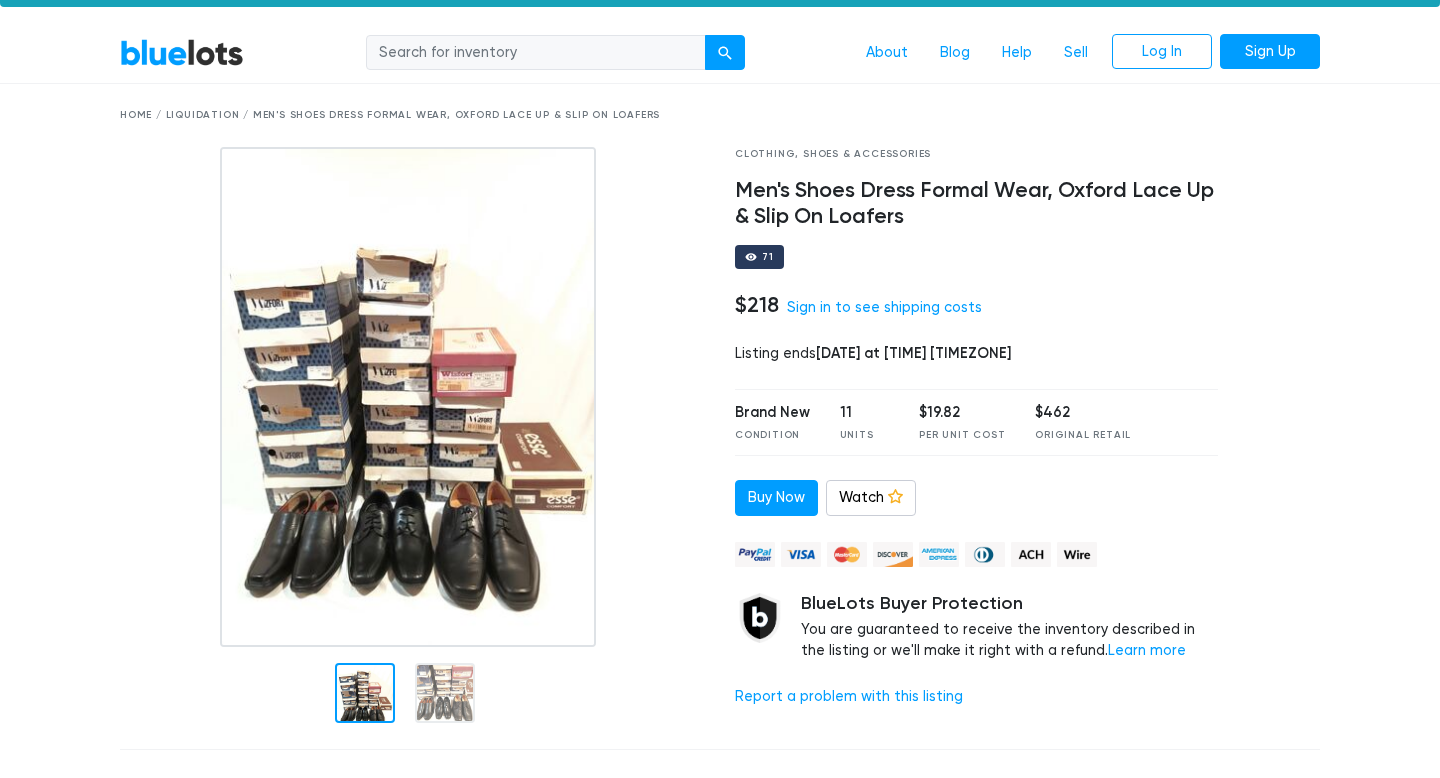 scroll, scrollTop: 0, scrollLeft: 0, axis: both 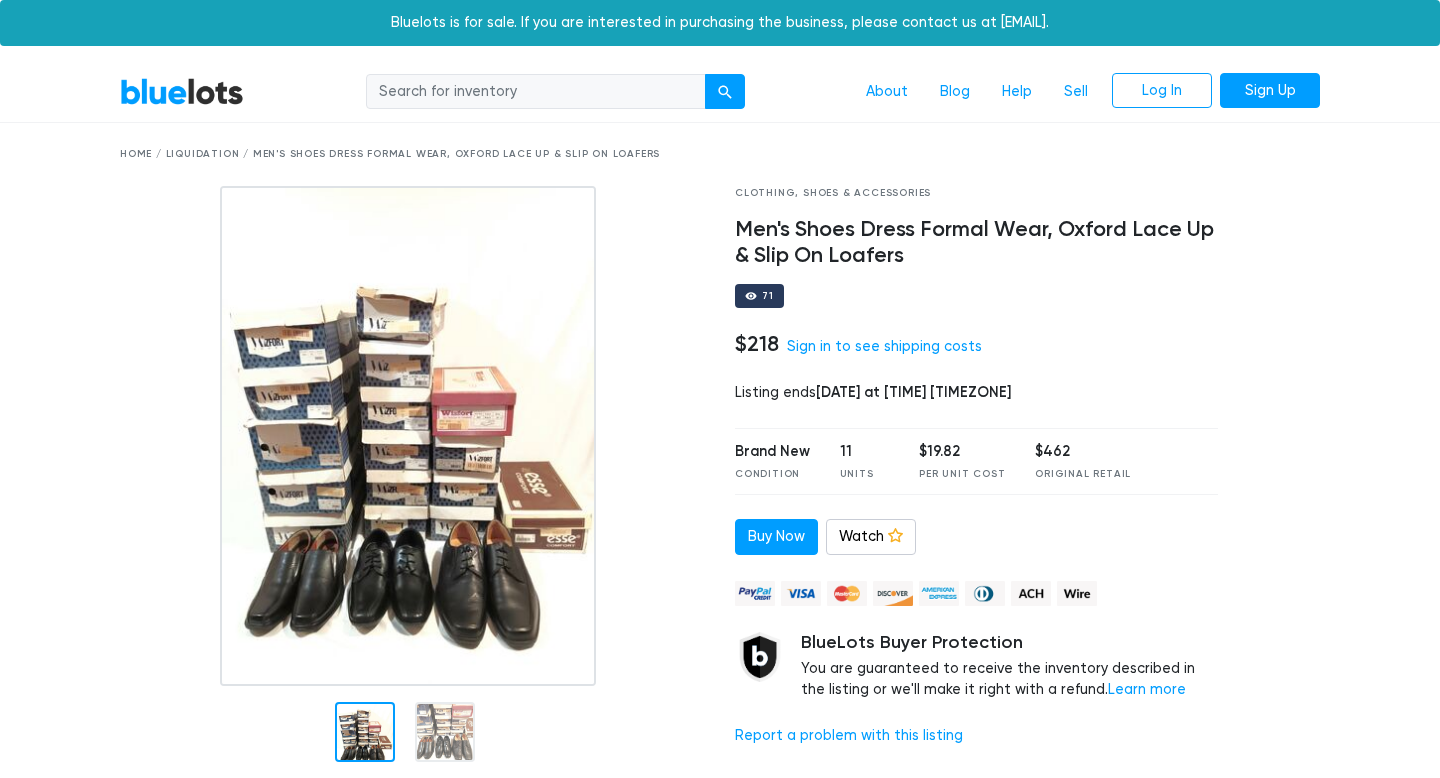 click on "BlueLots" at bounding box center [182, 91] 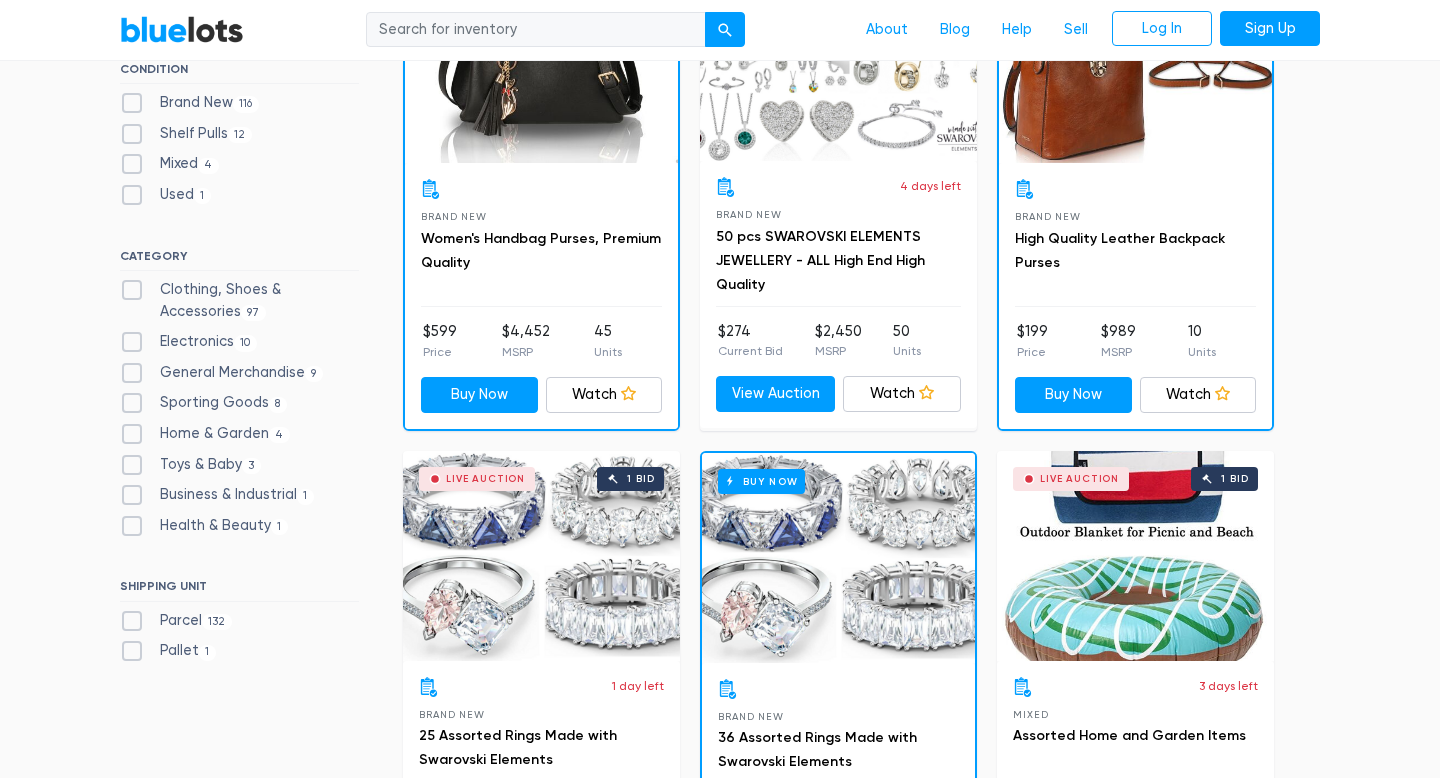 scroll, scrollTop: 732, scrollLeft: 0, axis: vertical 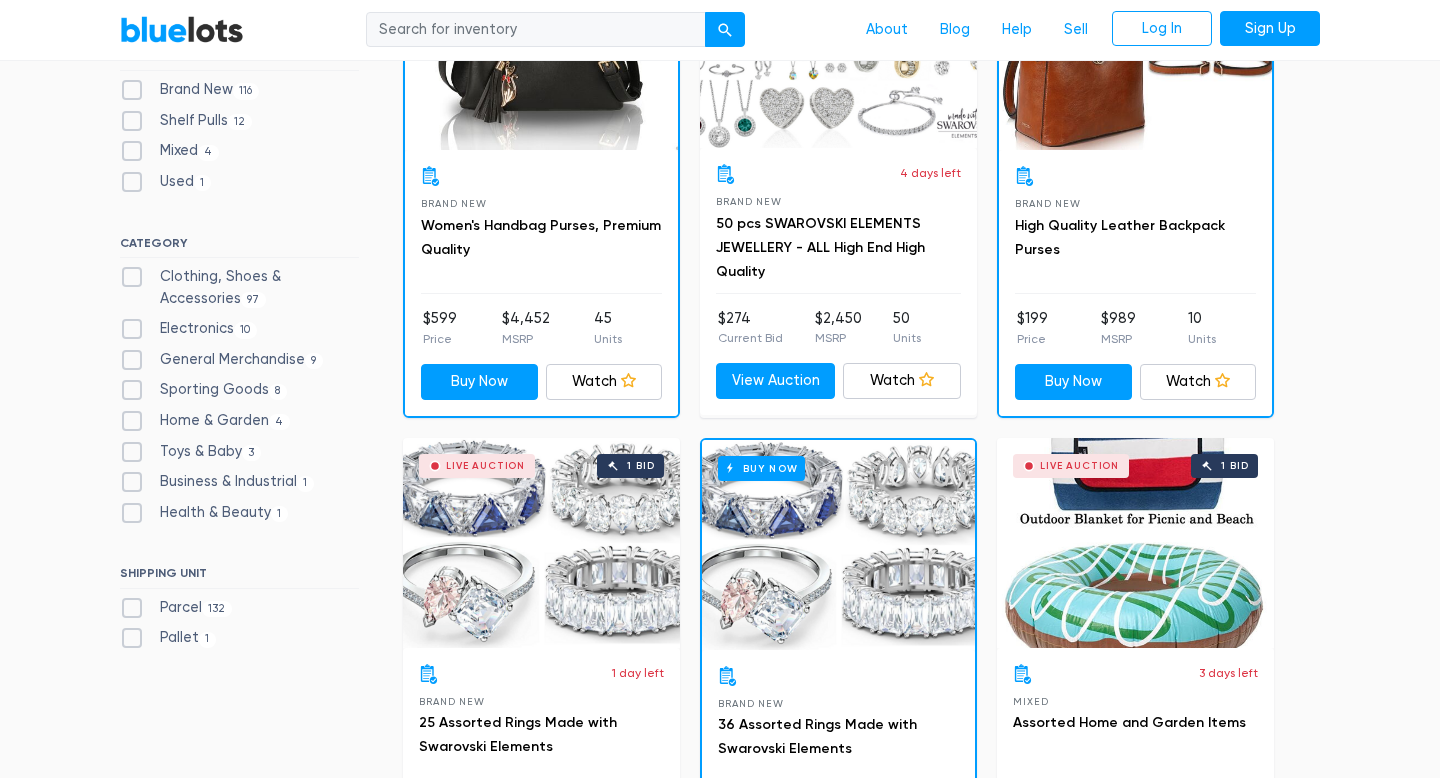 click on "Clothing, Shoes & Accessories
97" at bounding box center [239, 287] 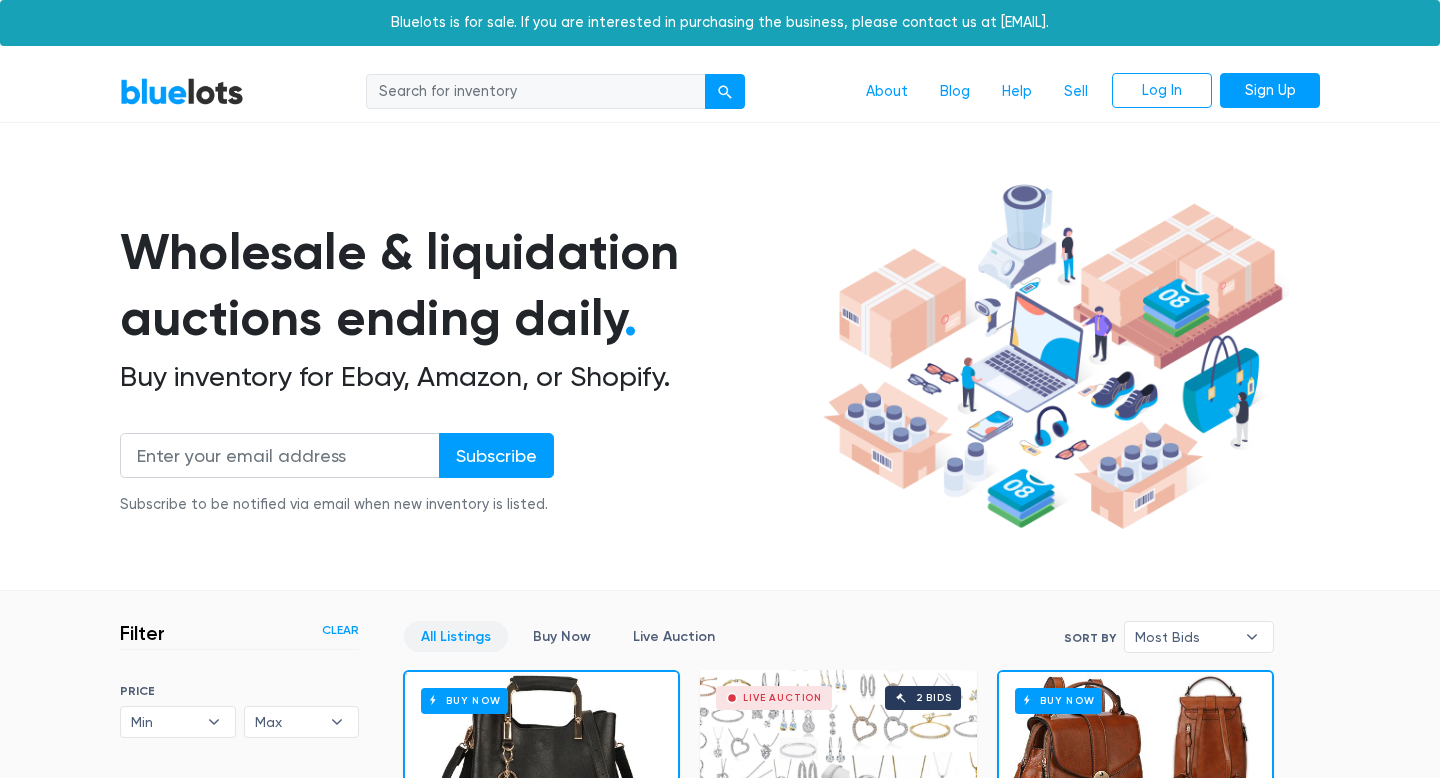 scroll, scrollTop: 538, scrollLeft: 0, axis: vertical 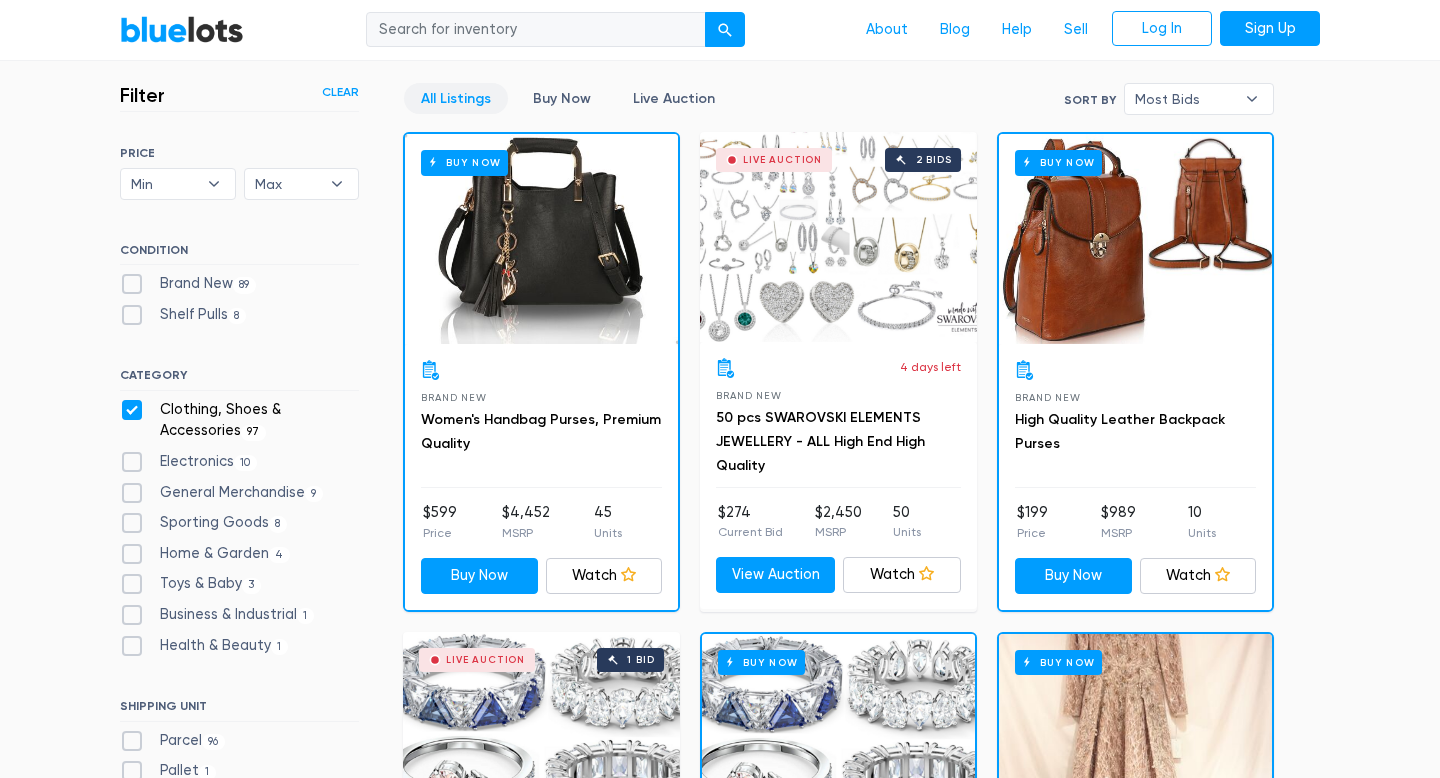click on "Clothing, Shoes & Accessories
97" at bounding box center [239, 420] 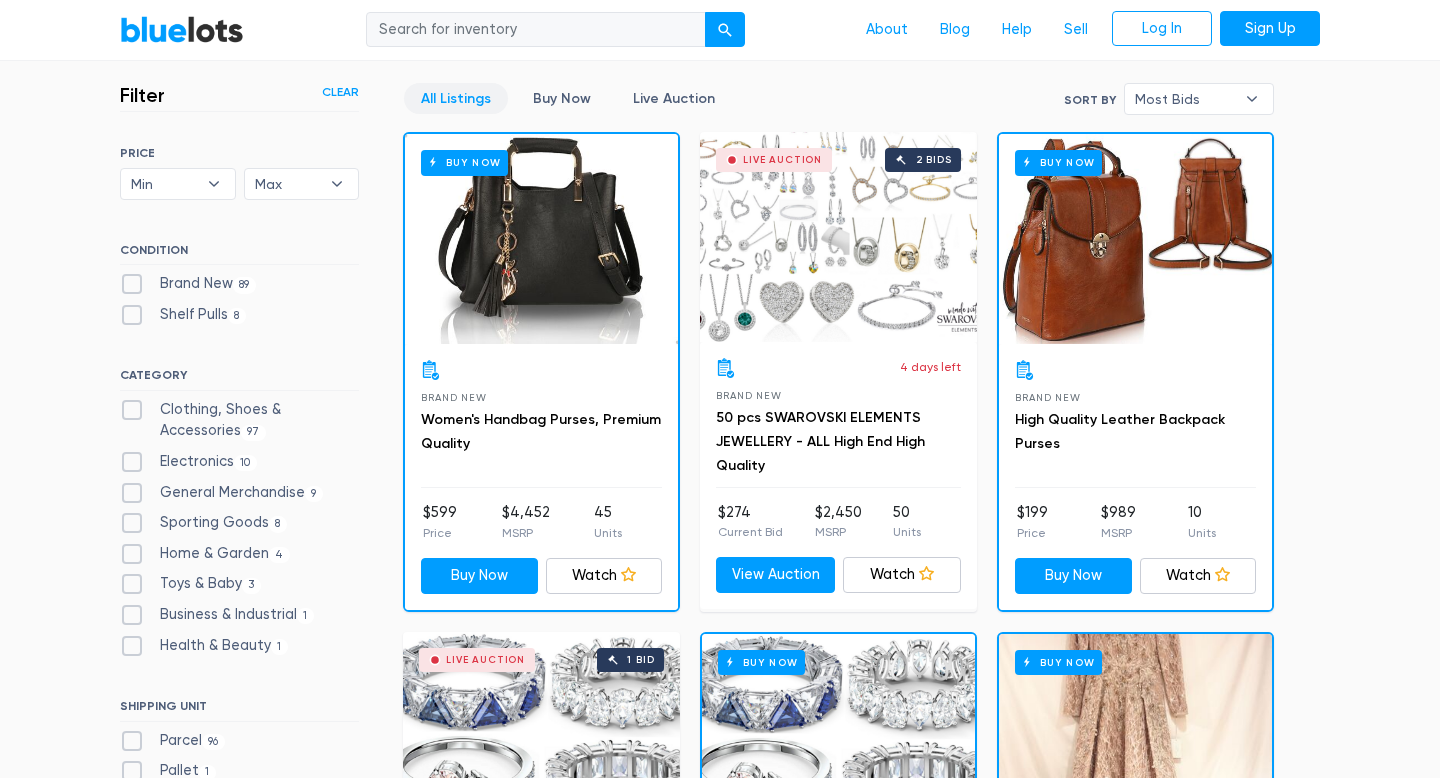 scroll, scrollTop: 625, scrollLeft: 0, axis: vertical 